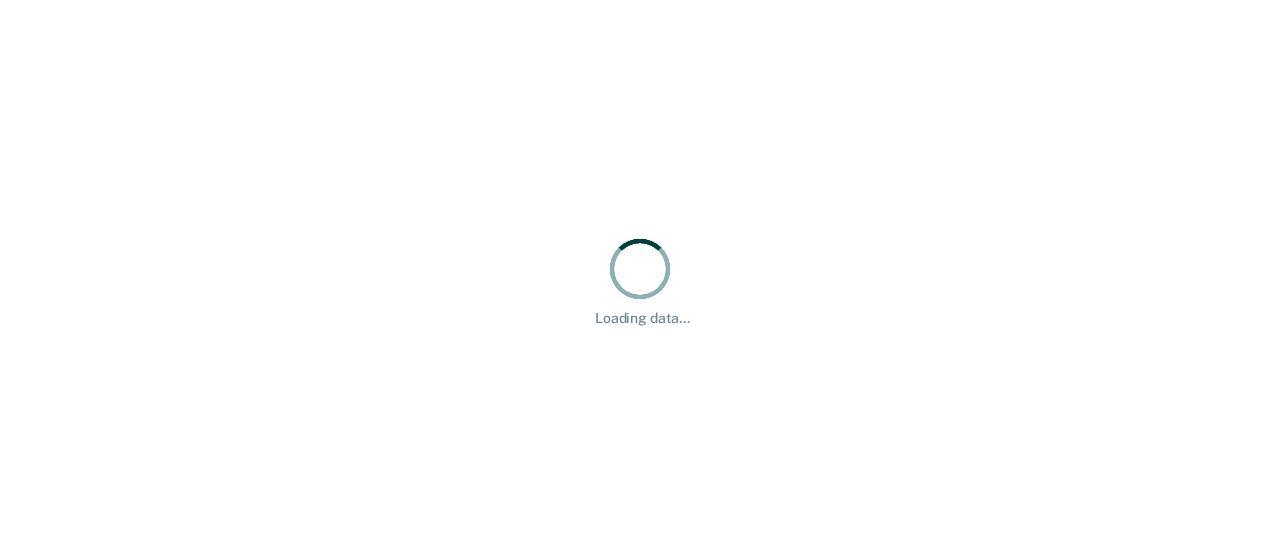 scroll, scrollTop: 0, scrollLeft: 0, axis: both 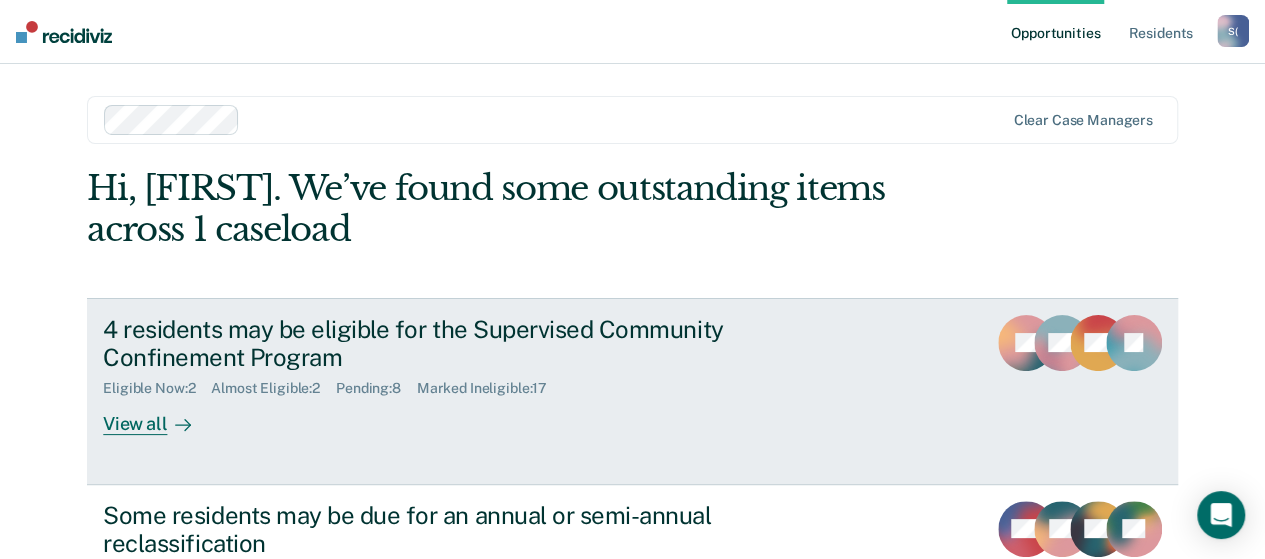 click on "View all" at bounding box center [159, 416] 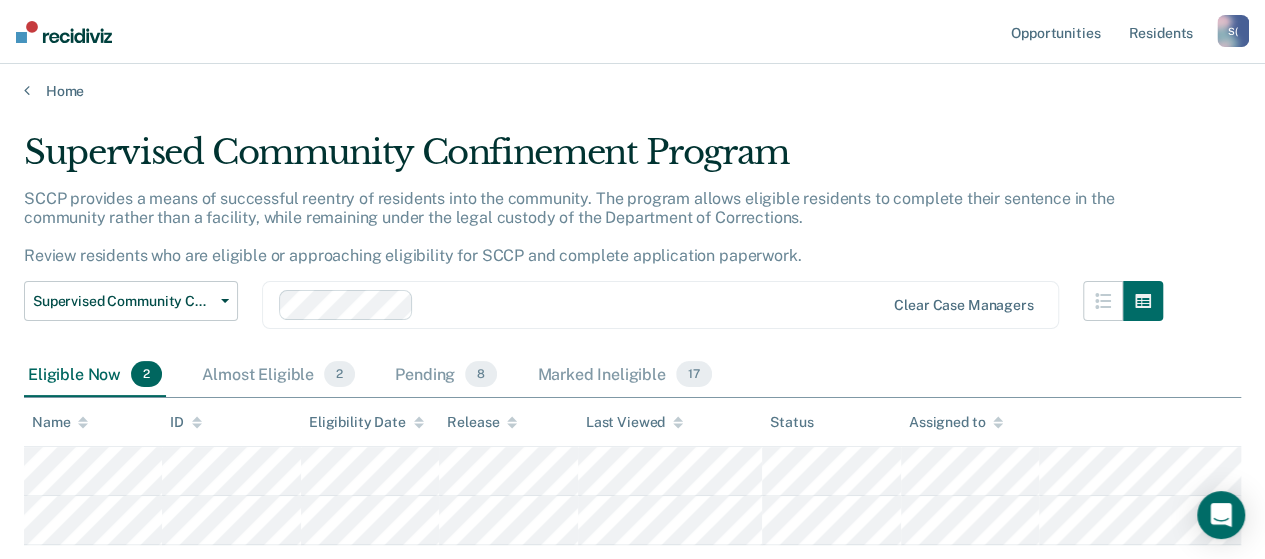 scroll, scrollTop: 0, scrollLeft: 0, axis: both 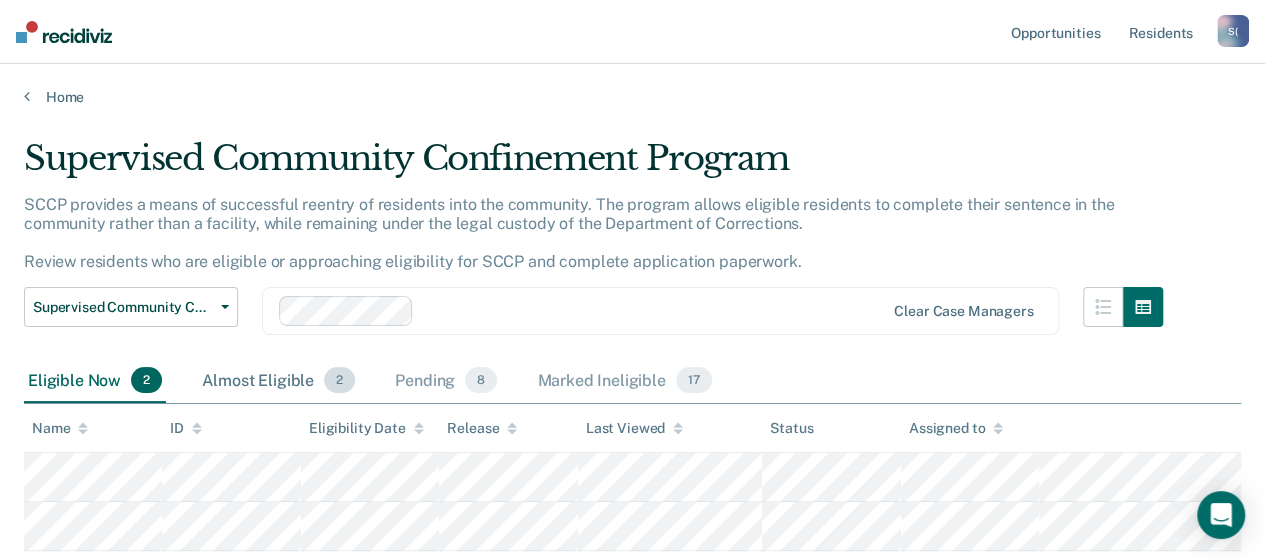 click on "Almost Eligible 2" at bounding box center (278, 381) 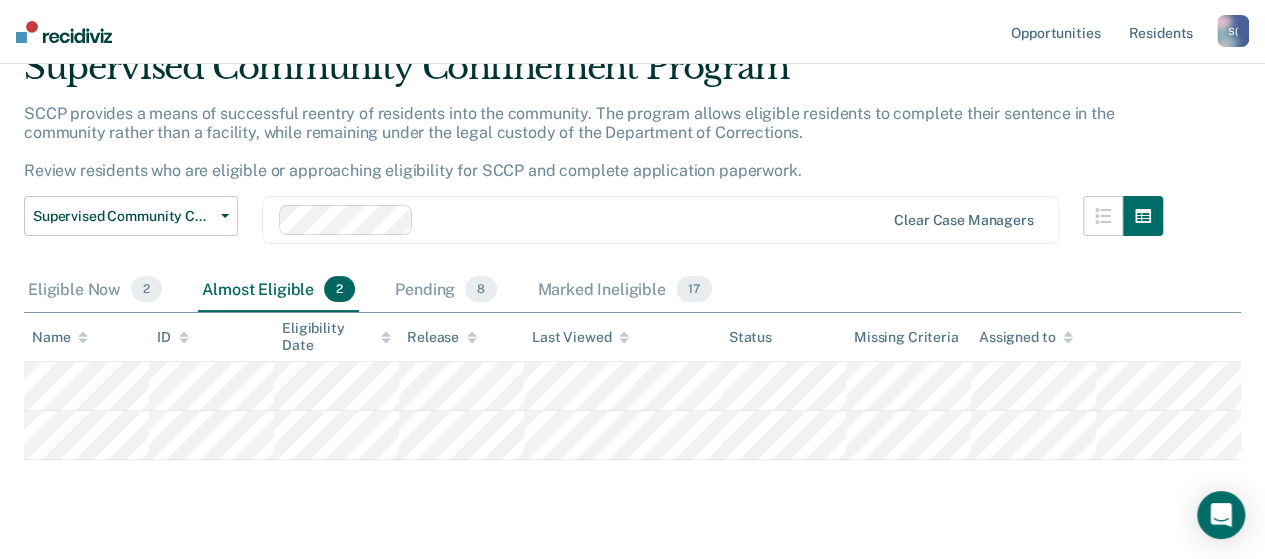 scroll, scrollTop: 200, scrollLeft: 0, axis: vertical 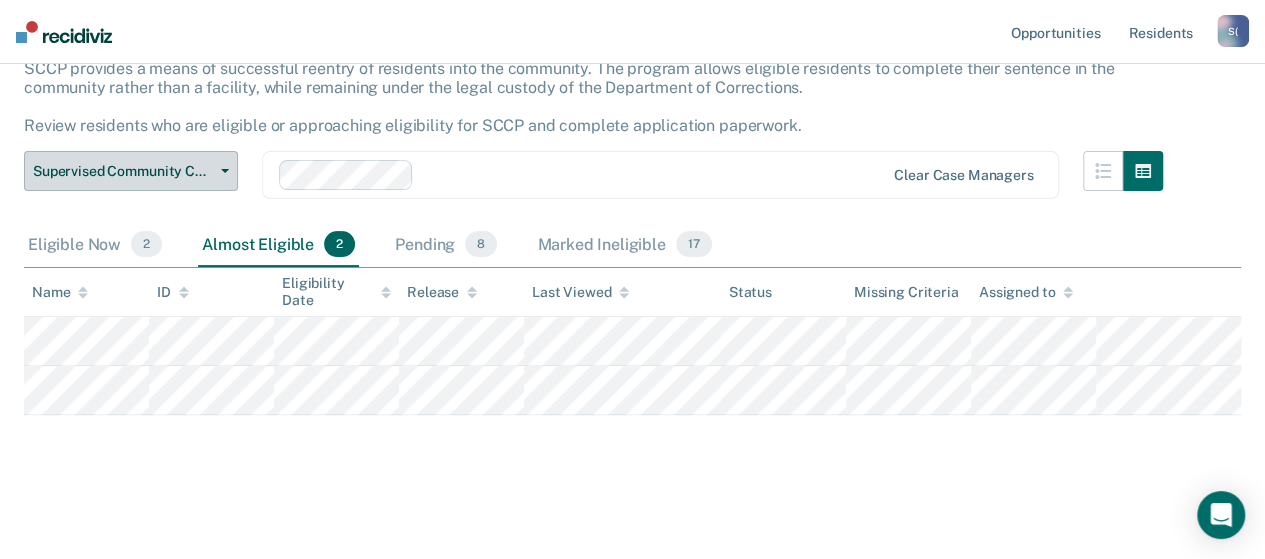 click on "Supervised Community Confinement Program" at bounding box center (131, 171) 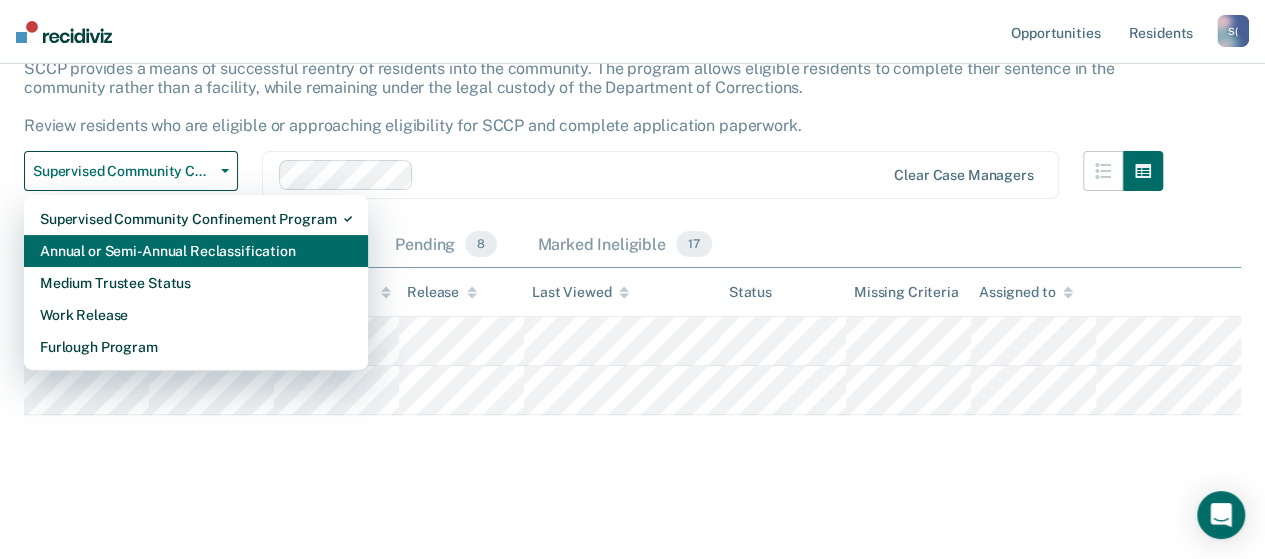 click on "Annual or Semi-Annual Reclassification" at bounding box center (196, 219) 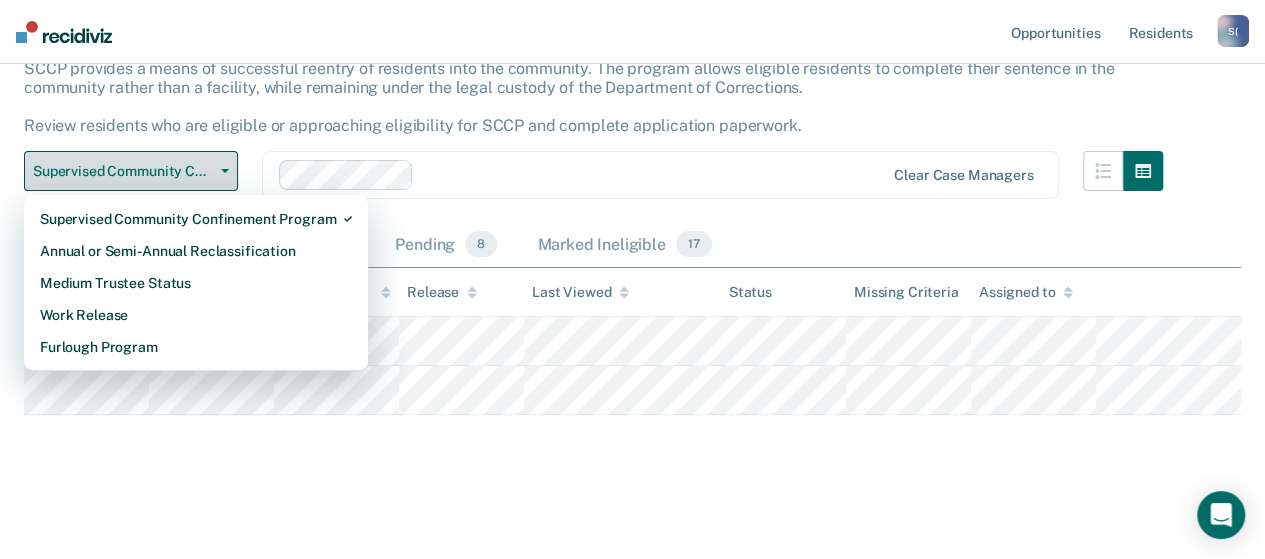 scroll, scrollTop: 0, scrollLeft: 0, axis: both 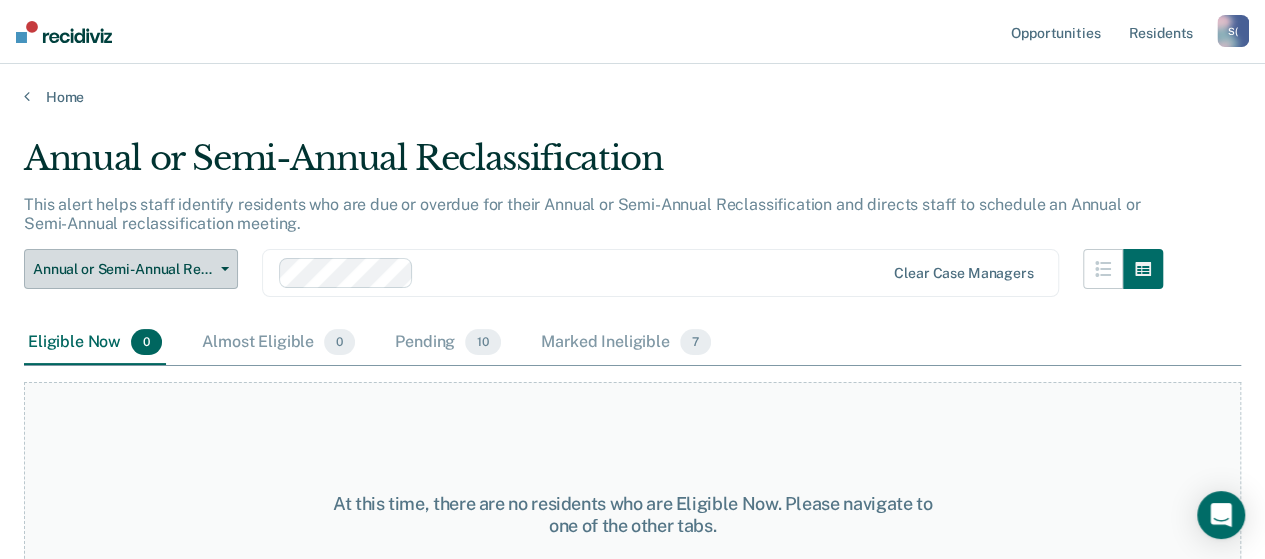 click on "Annual or Semi-Annual Reclassification" at bounding box center (131, 269) 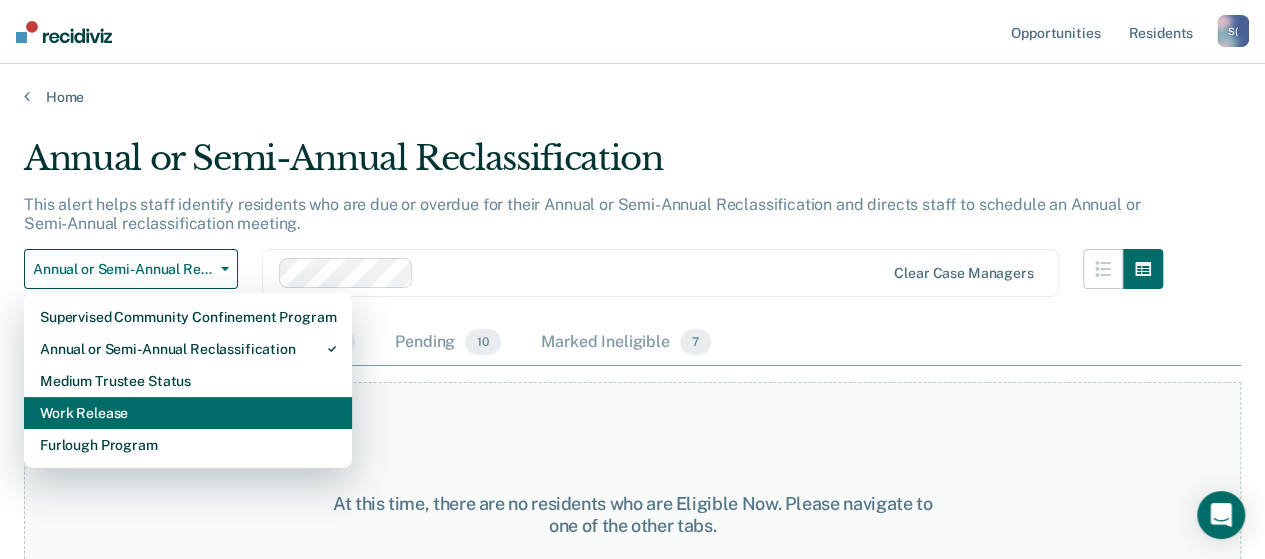 click on "Work Release" at bounding box center [188, 317] 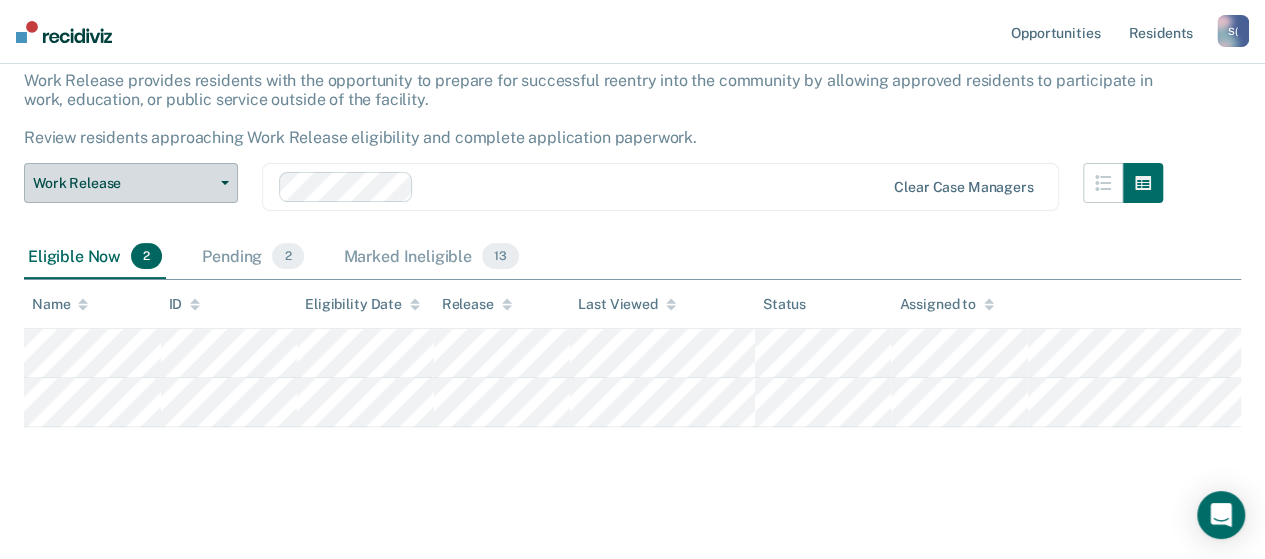 scroll, scrollTop: 134, scrollLeft: 0, axis: vertical 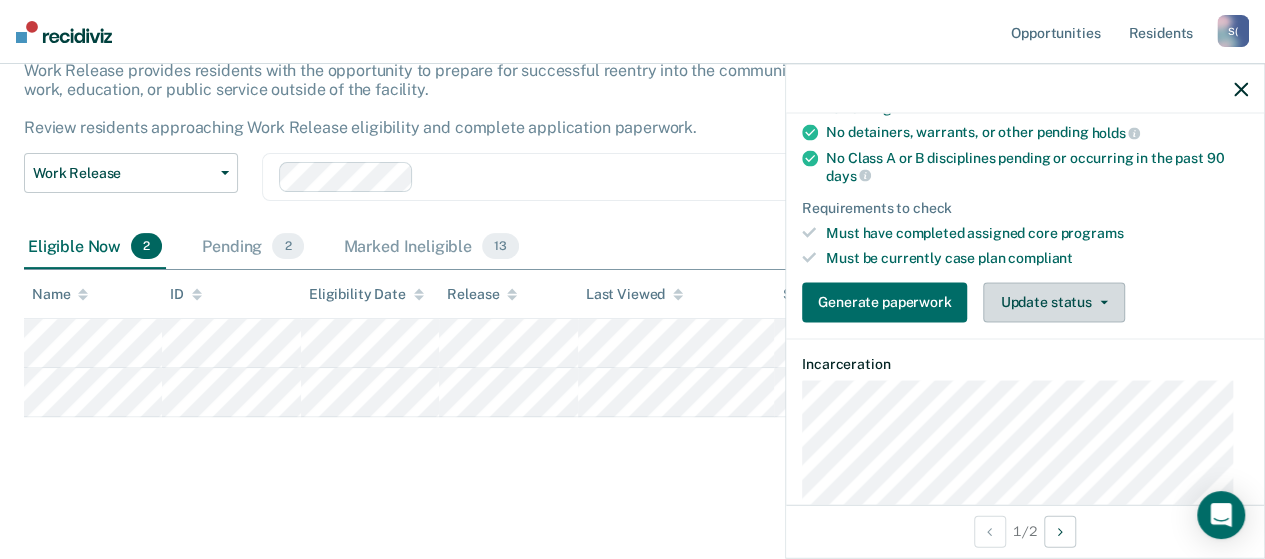click on "Update status" at bounding box center [1053, 302] 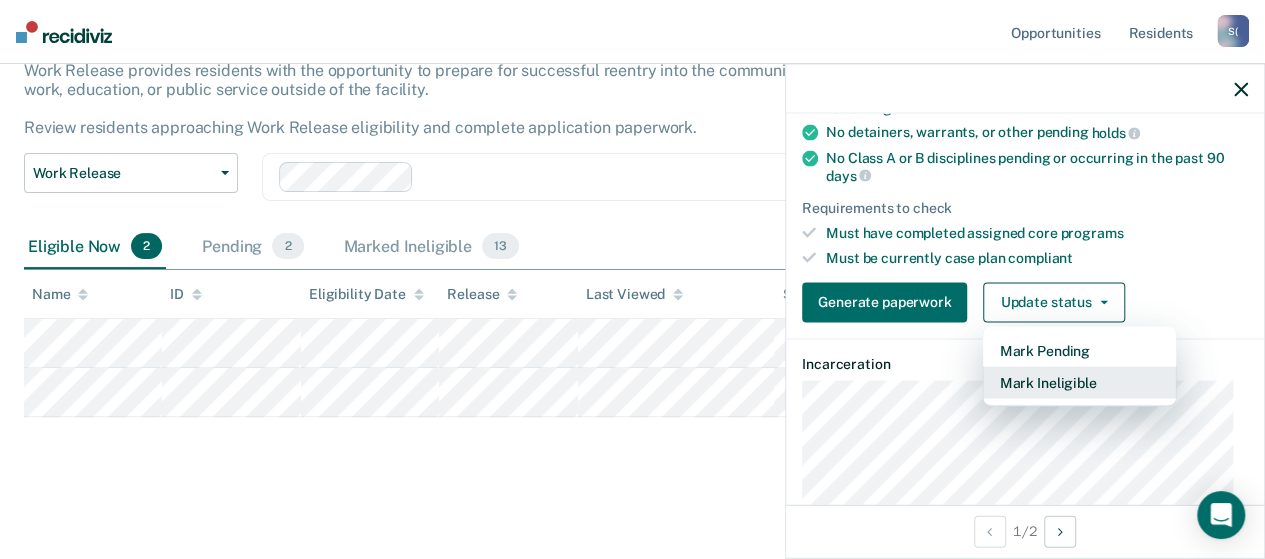click on "Mark Ineligible" at bounding box center [1079, 382] 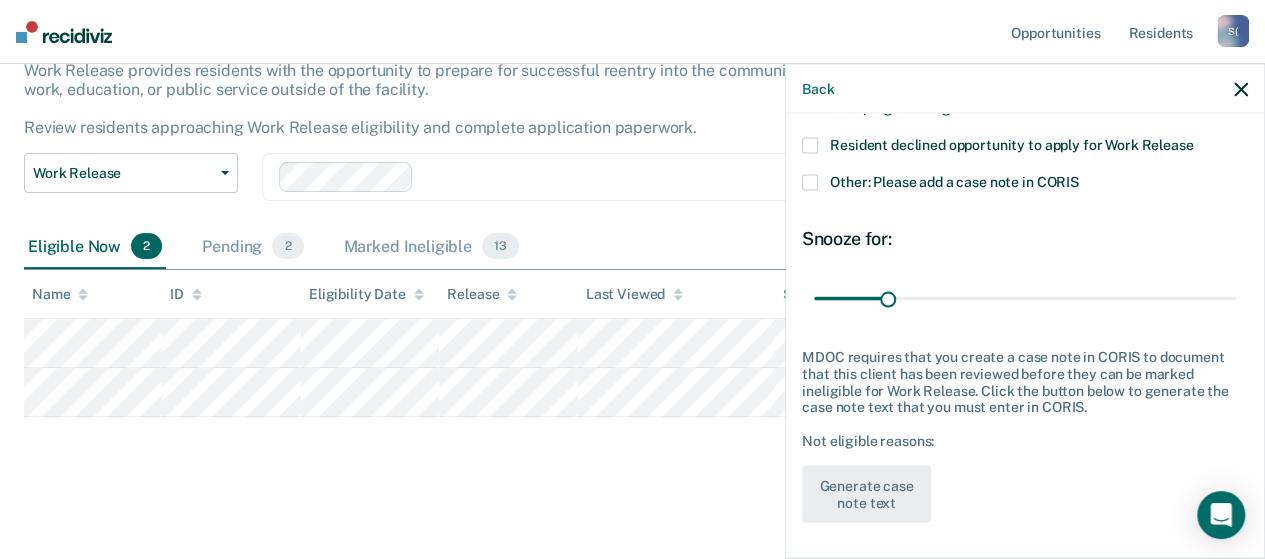 scroll, scrollTop: 24, scrollLeft: 0, axis: vertical 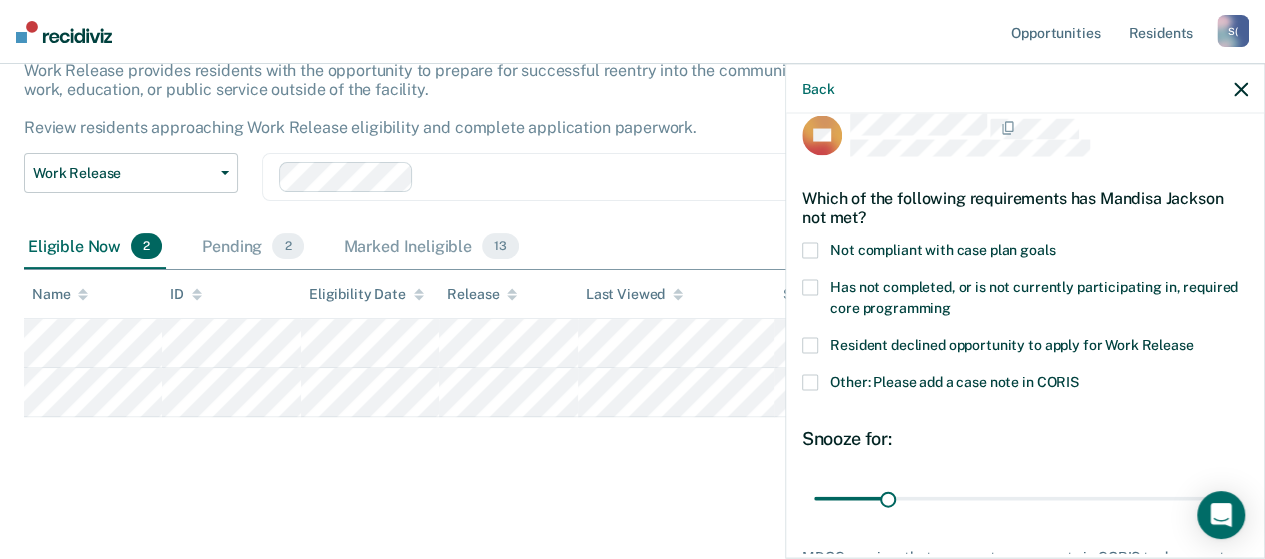 click at bounding box center [810, 288] 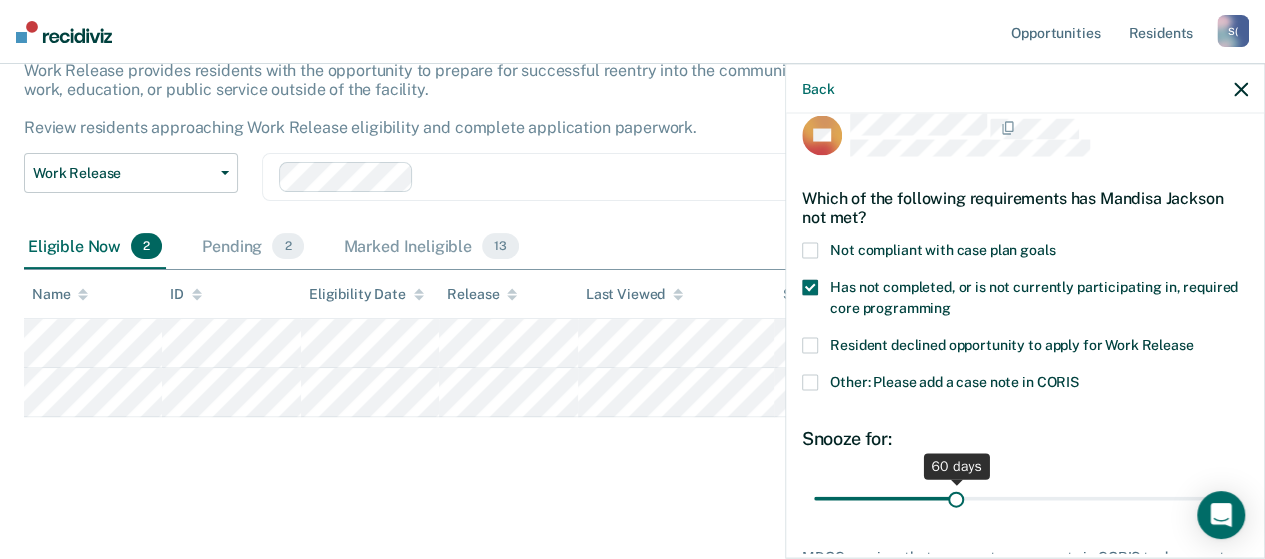 drag, startPoint x: 890, startPoint y: 492, endPoint x: 950, endPoint y: 495, distance: 60.074955 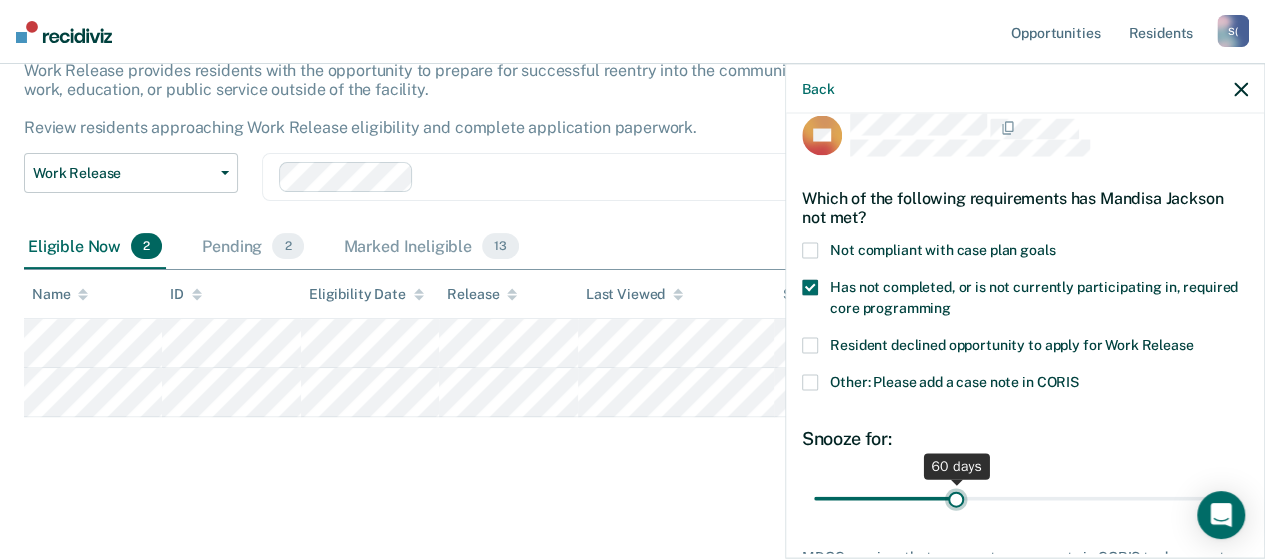 type on "60" 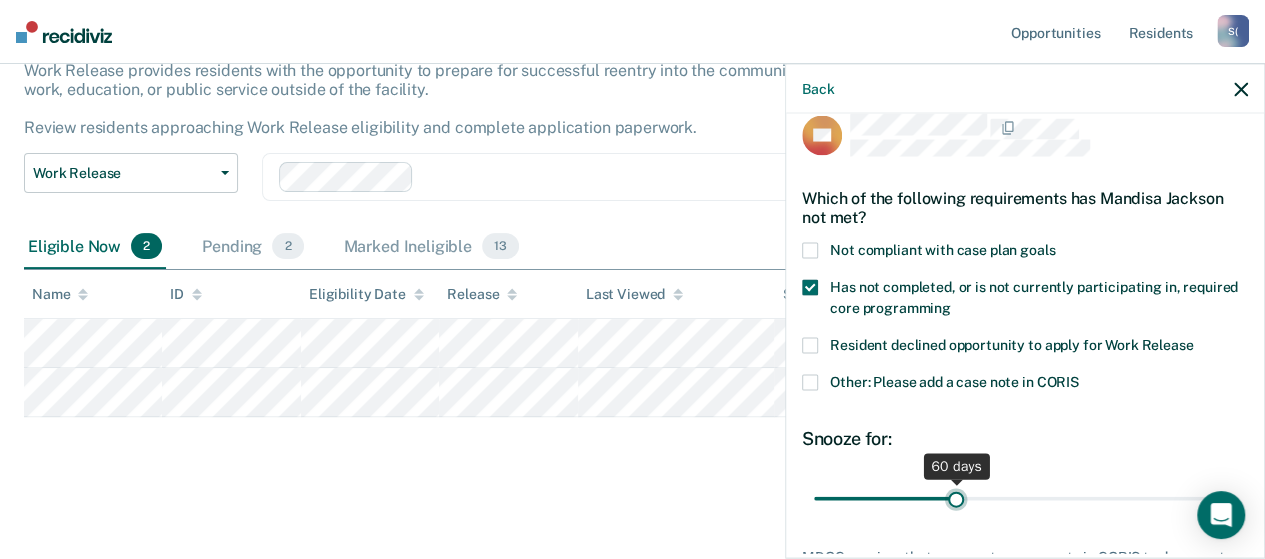 click at bounding box center [1025, 498] 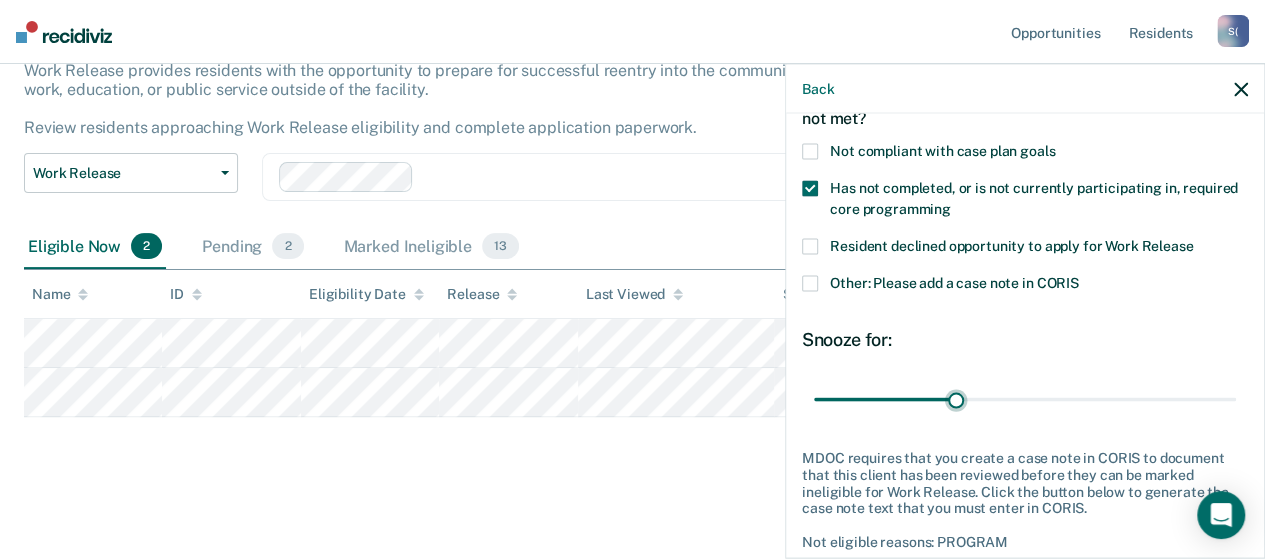 scroll, scrollTop: 224, scrollLeft: 0, axis: vertical 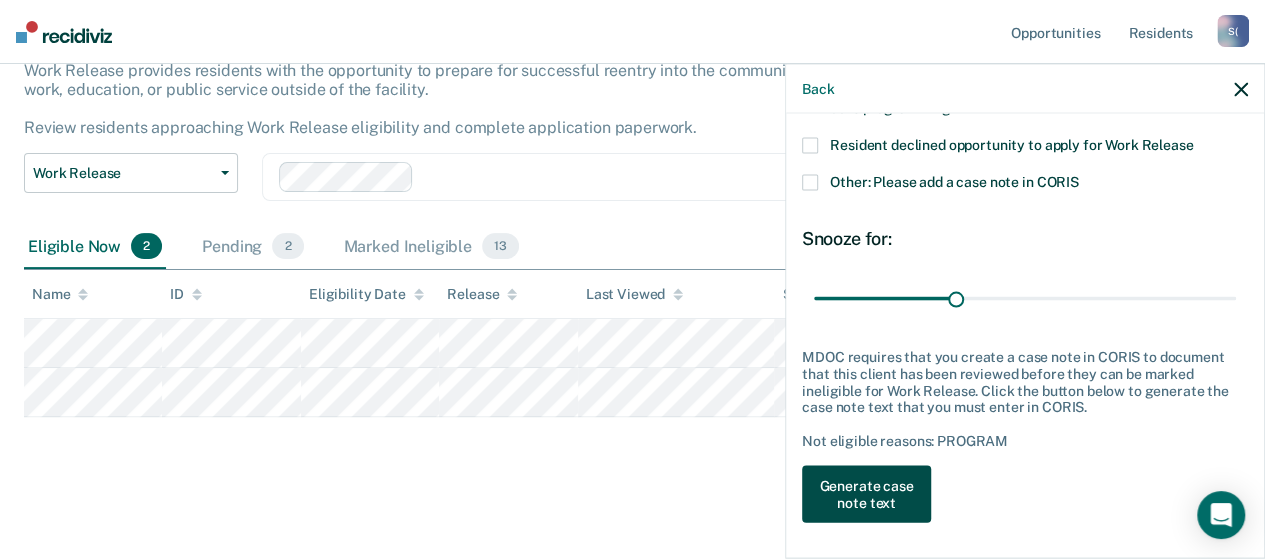 click on "Generate case note text" at bounding box center (866, 494) 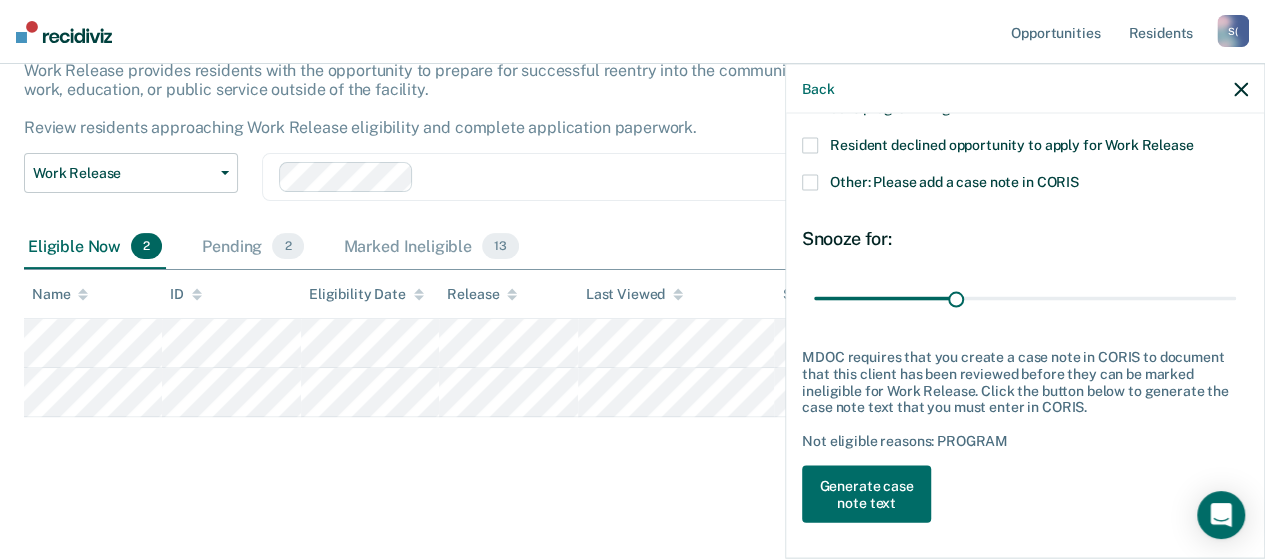 scroll, scrollTop: 86, scrollLeft: 0, axis: vertical 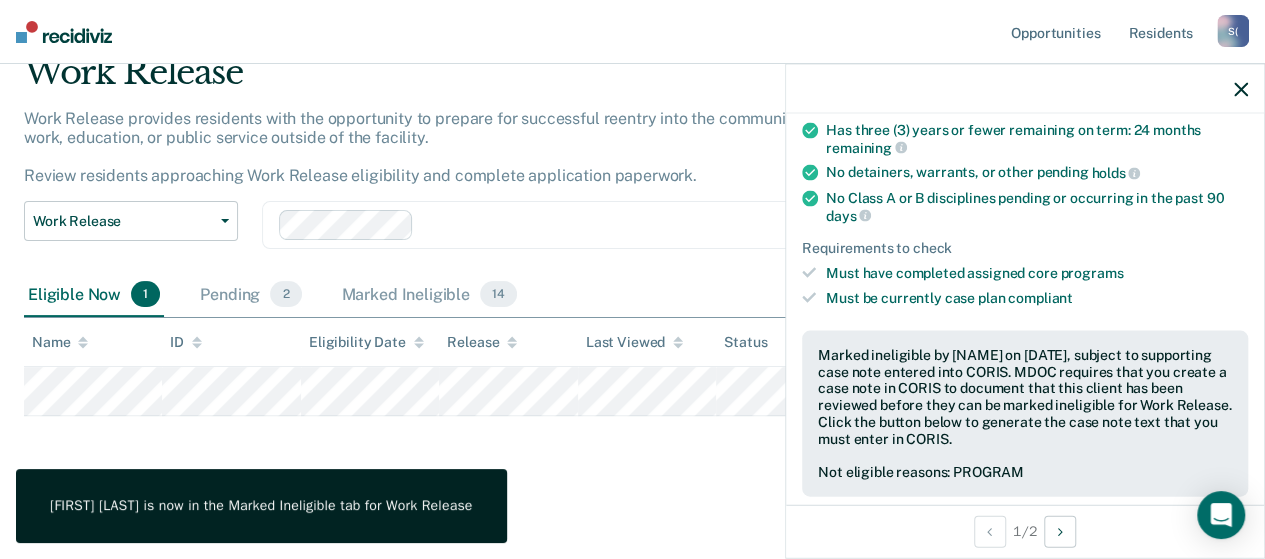 click at bounding box center (1025, 89) 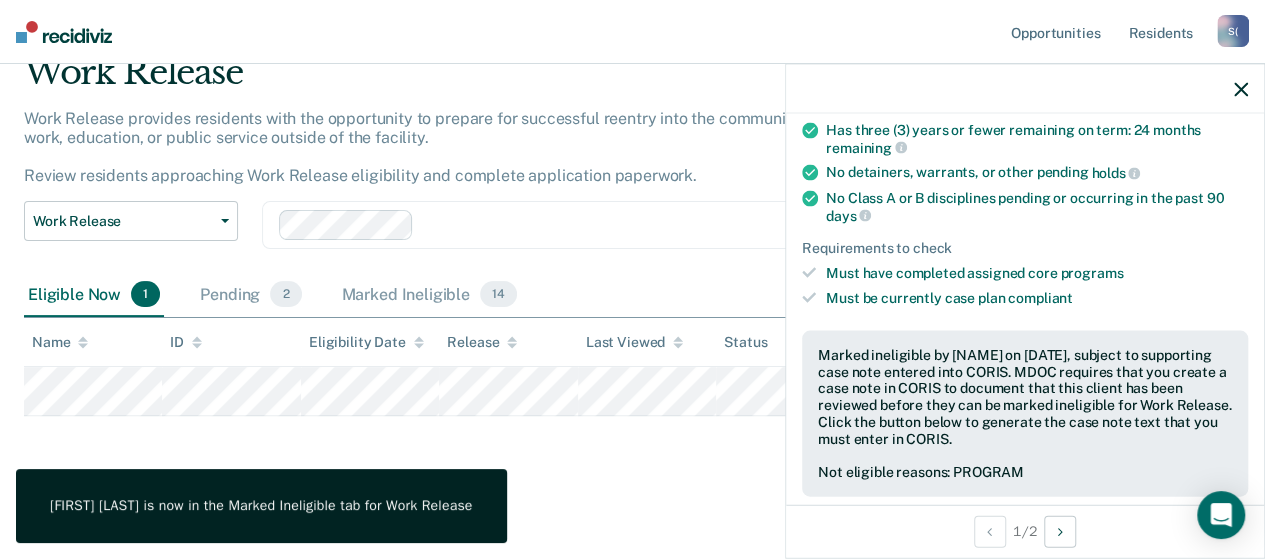 click at bounding box center [1241, 89] 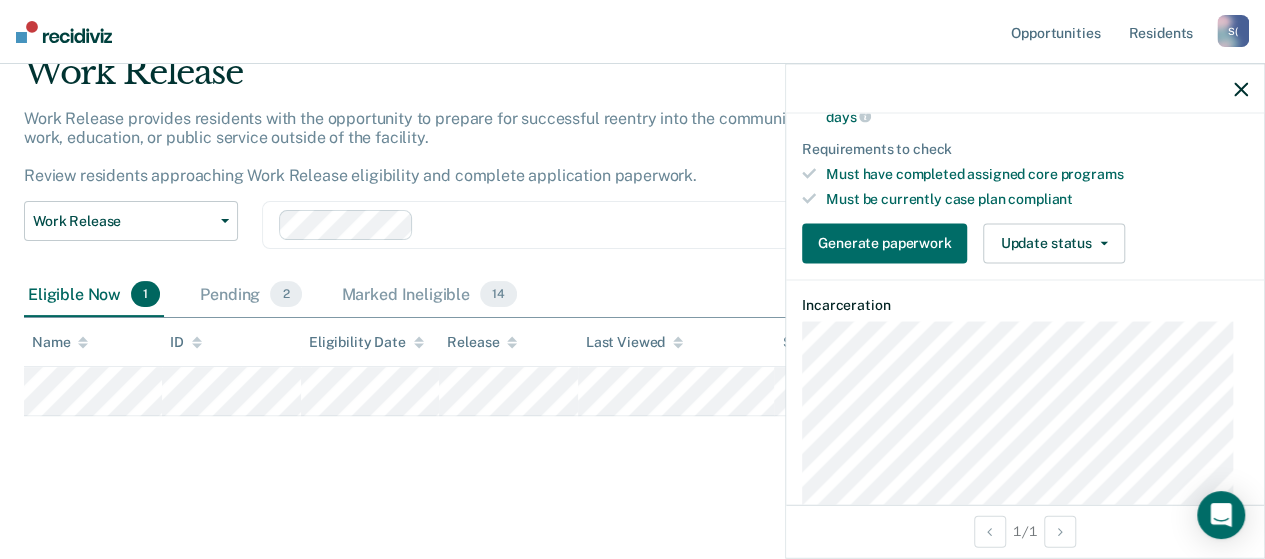 scroll, scrollTop: 223, scrollLeft: 0, axis: vertical 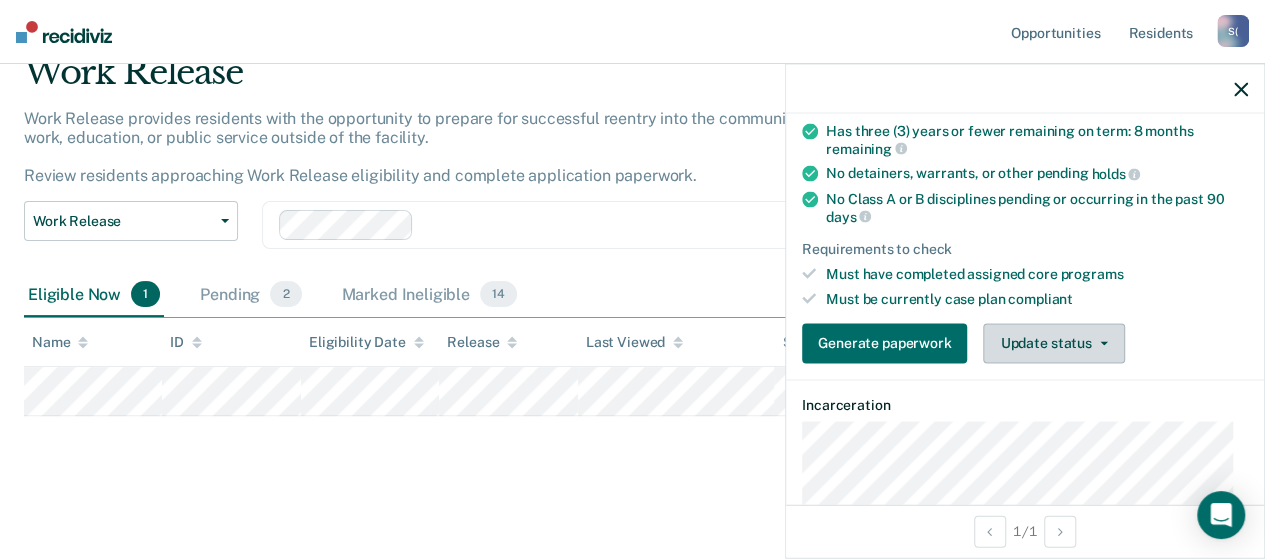 click on "Update status" at bounding box center (1053, 343) 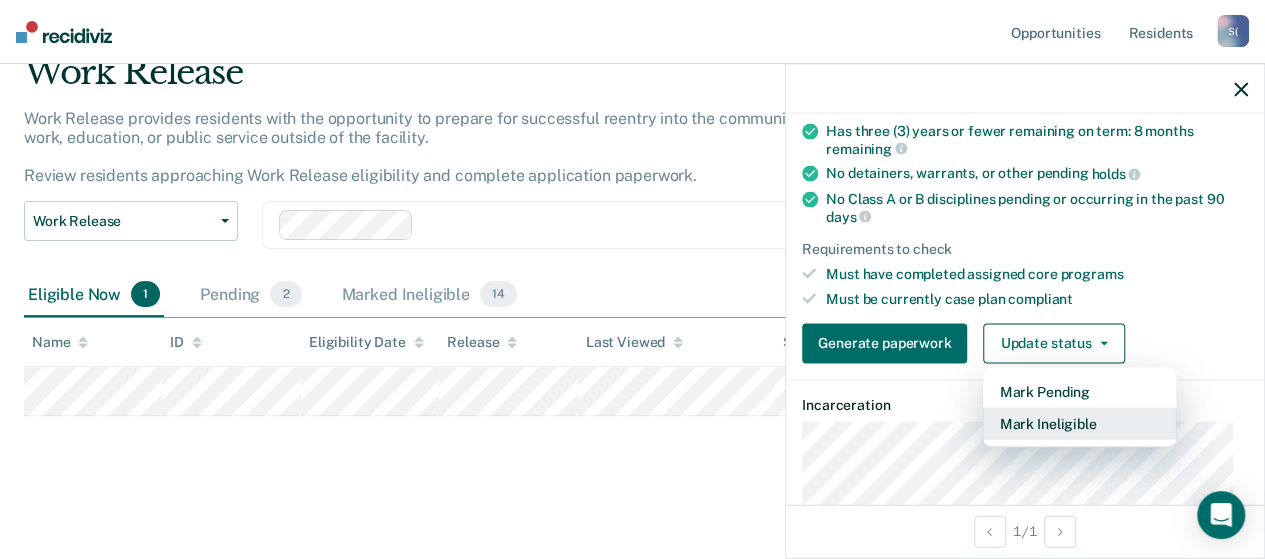 click on "Mark Ineligible" at bounding box center (1079, 423) 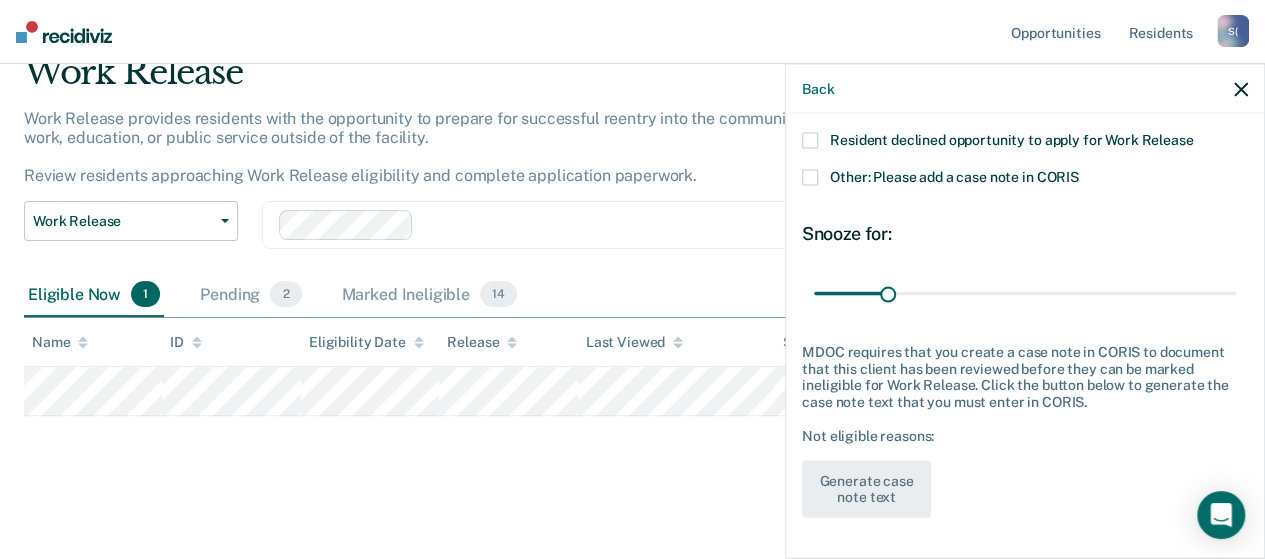scroll, scrollTop: 123, scrollLeft: 0, axis: vertical 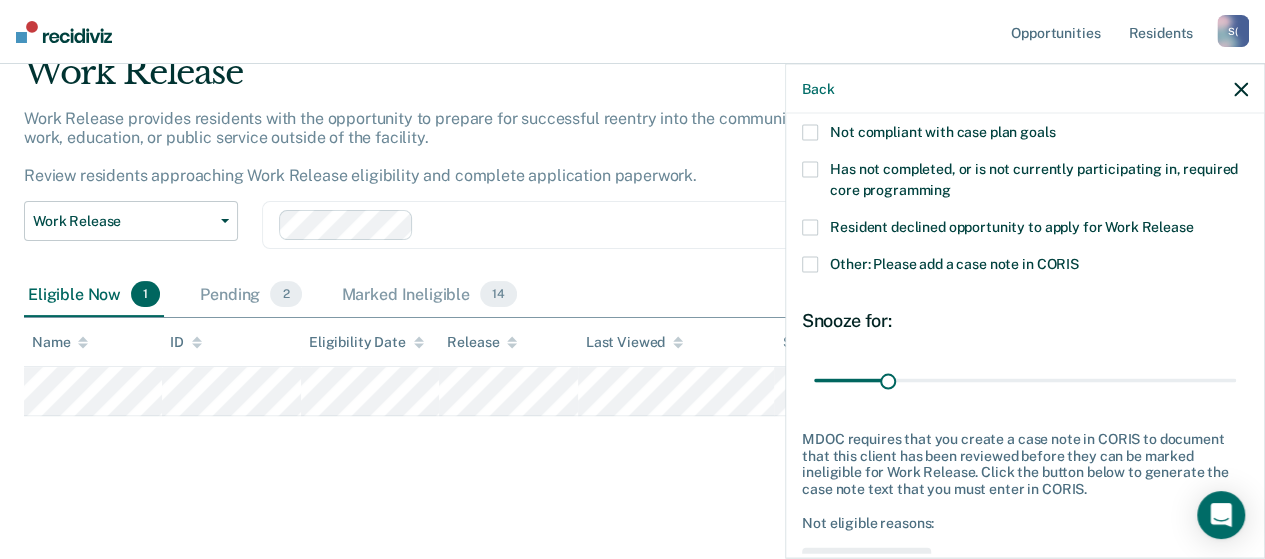 click at bounding box center (810, 170) 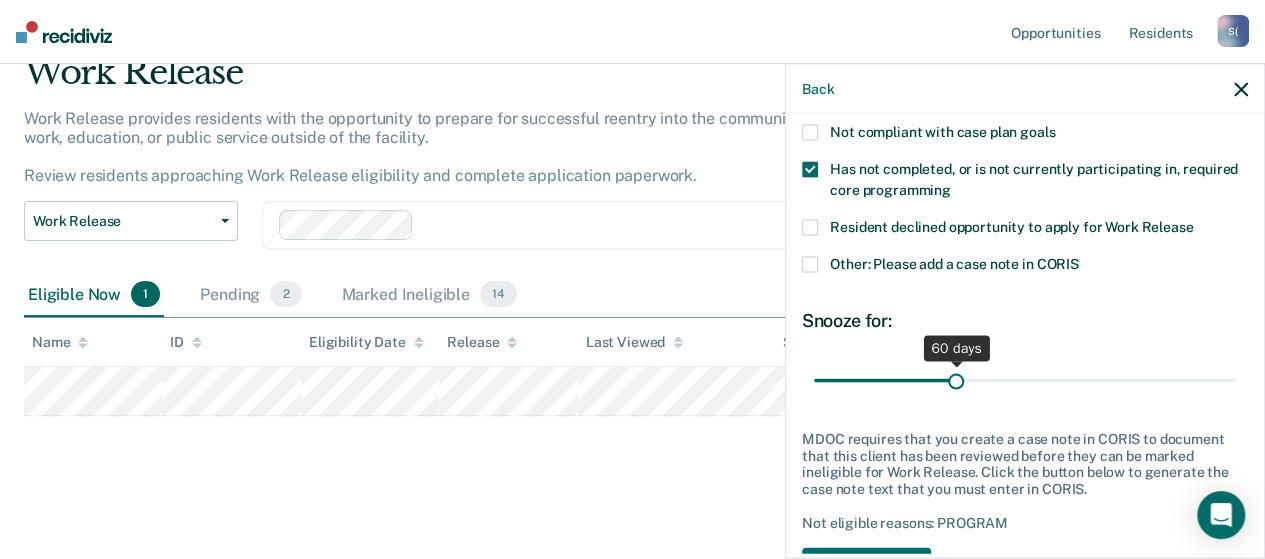 drag, startPoint x: 884, startPoint y: 399, endPoint x: 951, endPoint y: 405, distance: 67.26812 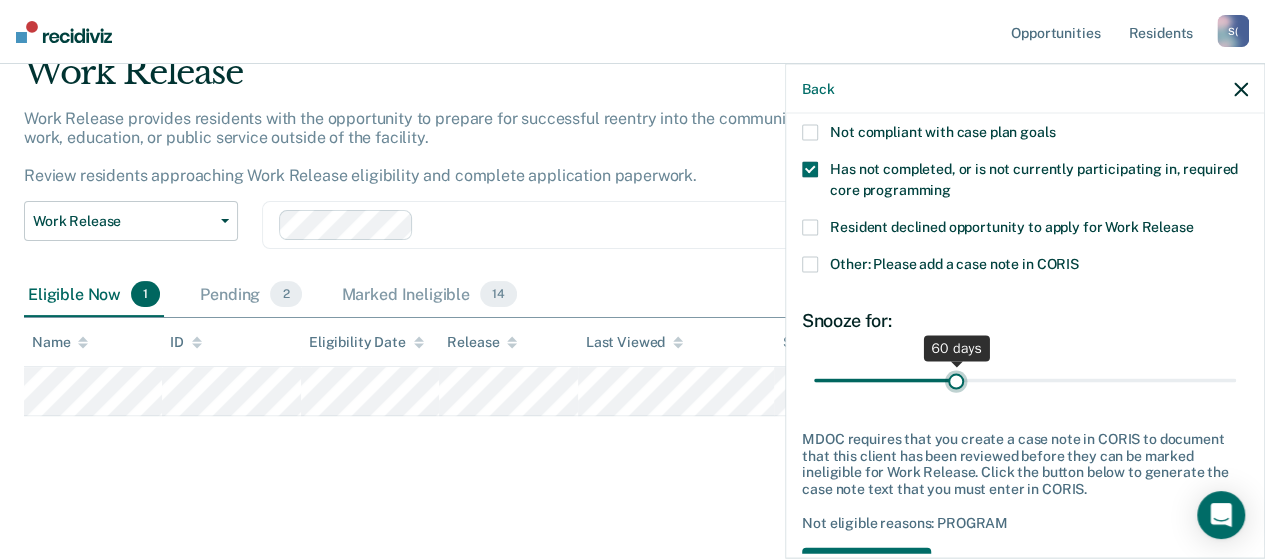 type on "60" 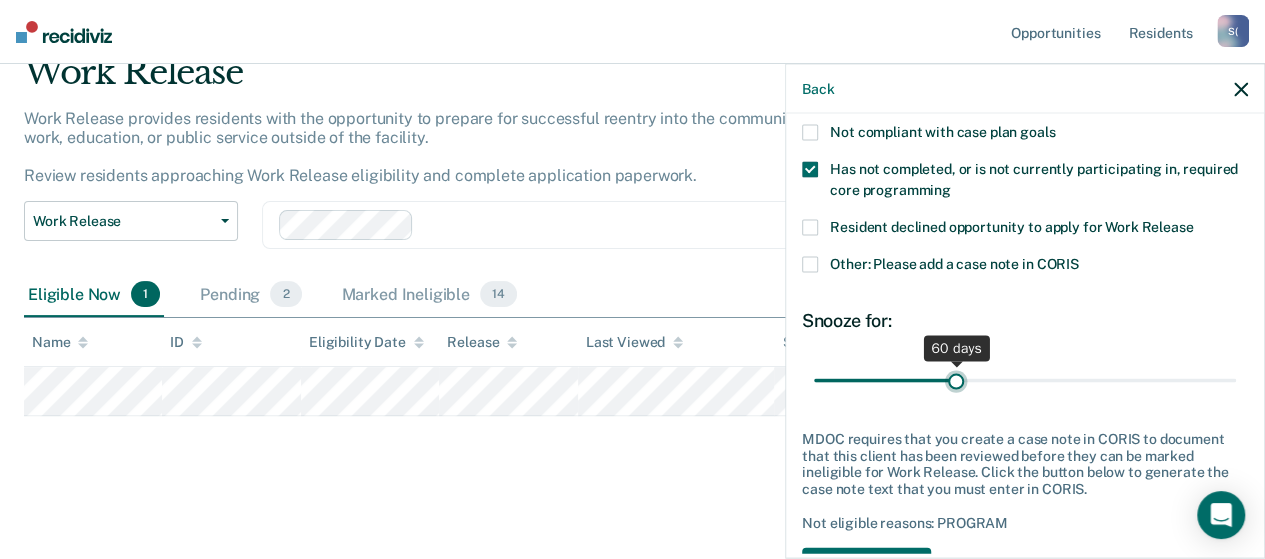 click at bounding box center [1025, 380] 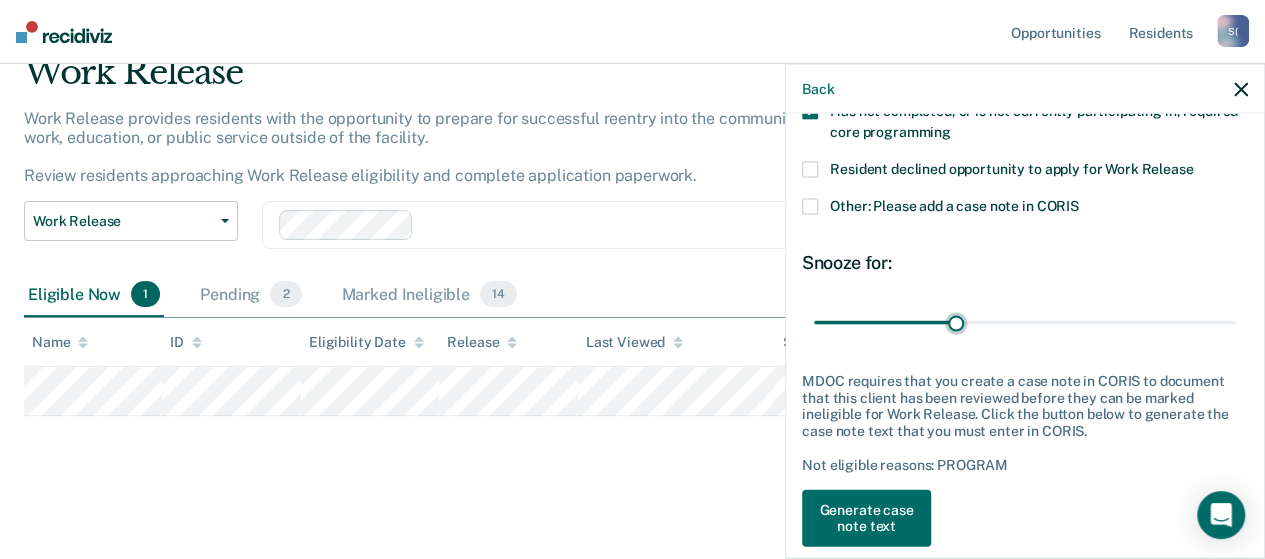 scroll, scrollTop: 224, scrollLeft: 0, axis: vertical 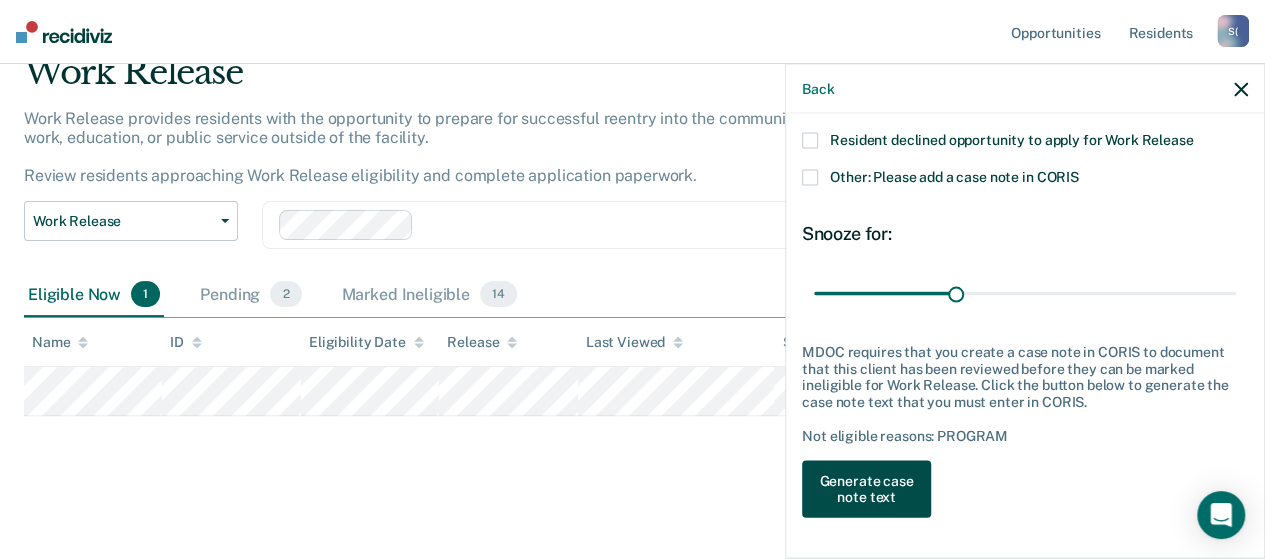 click on "Generate case note text" at bounding box center [866, 489] 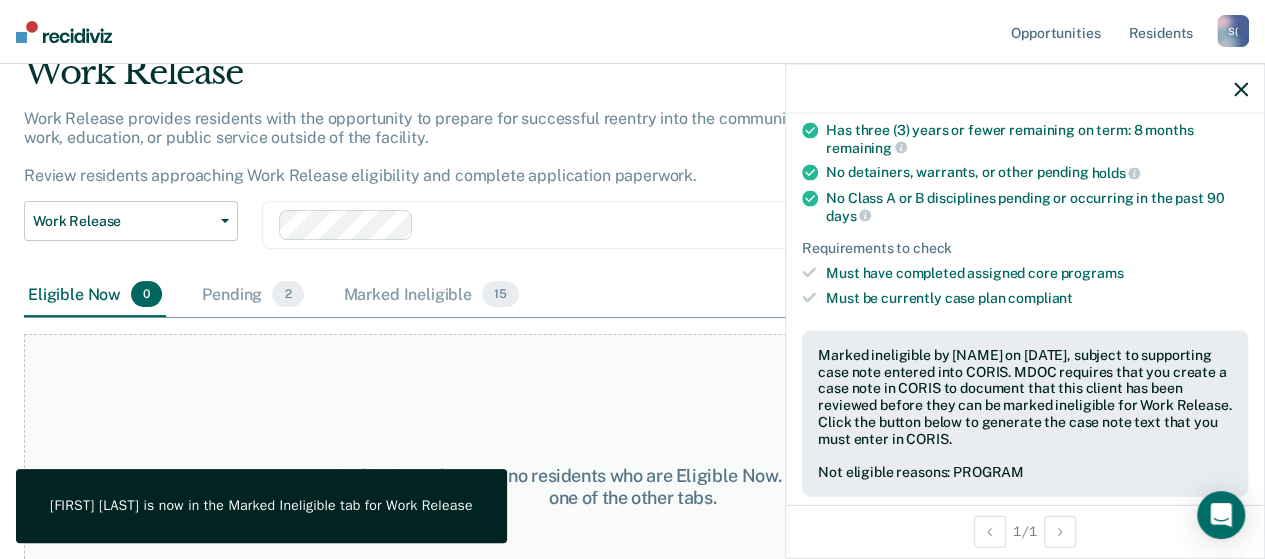 click on "At this time, there are no residents who are Eligible Now. Please navigate to one of the other tabs." at bounding box center (632, 486) 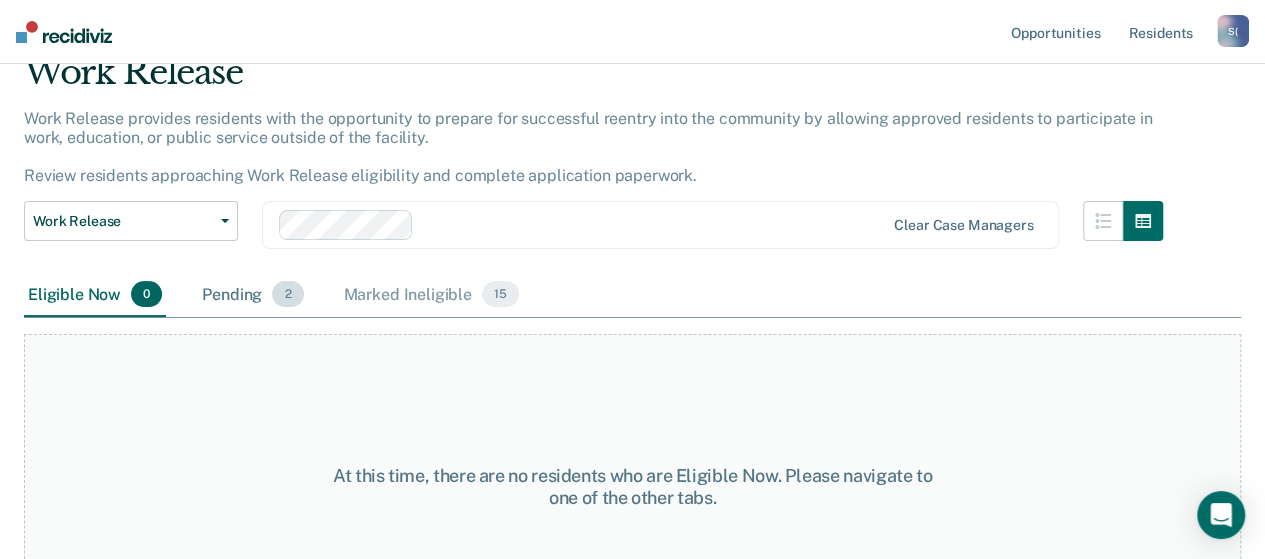 click on "Pending 2" at bounding box center (252, 295) 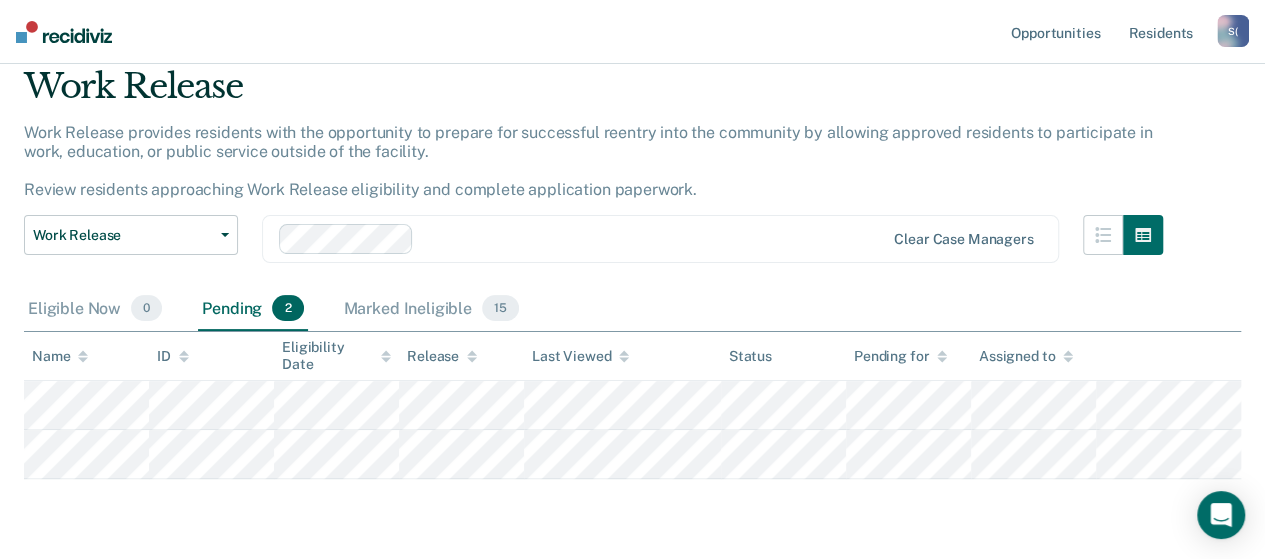 scroll, scrollTop: 134, scrollLeft: 0, axis: vertical 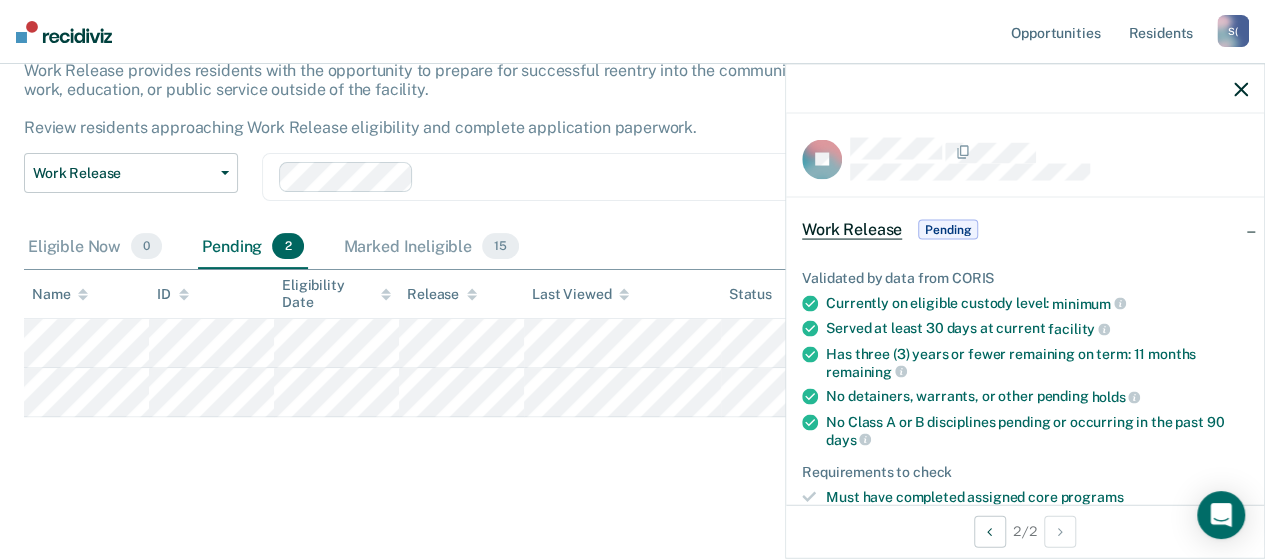 click at bounding box center [1241, 89] 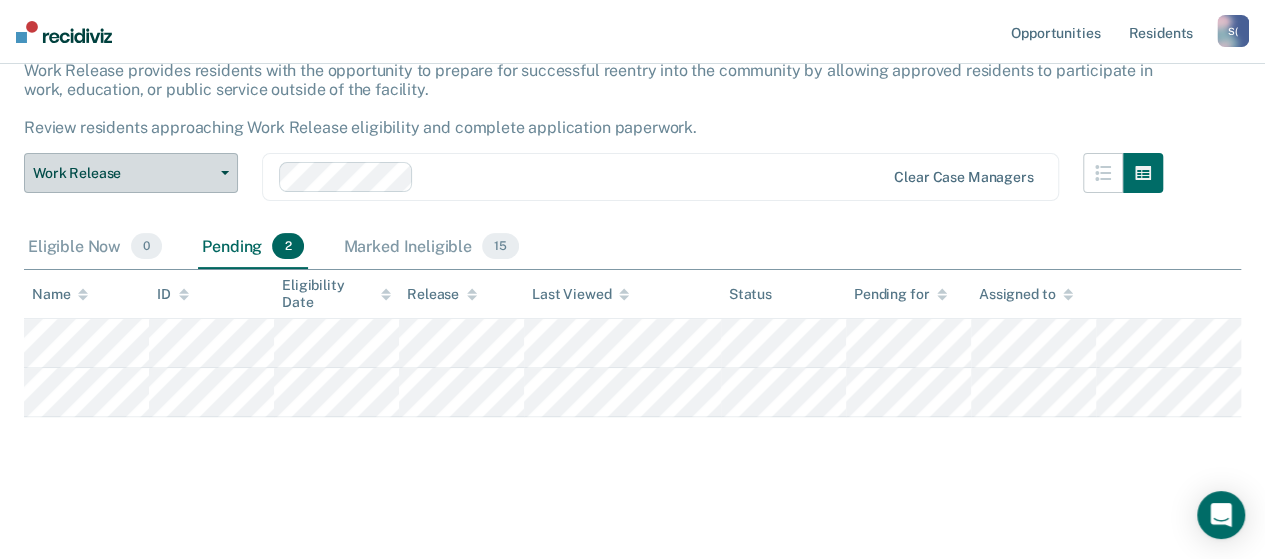 click on "Work Release" at bounding box center (131, 173) 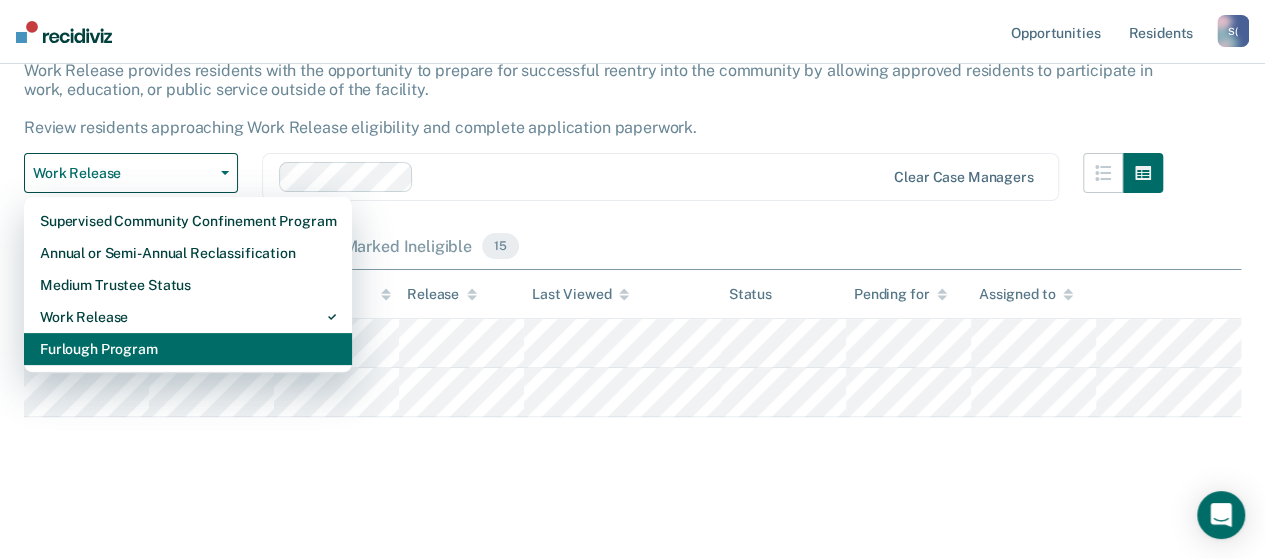 click on "Furlough Program" at bounding box center (188, 221) 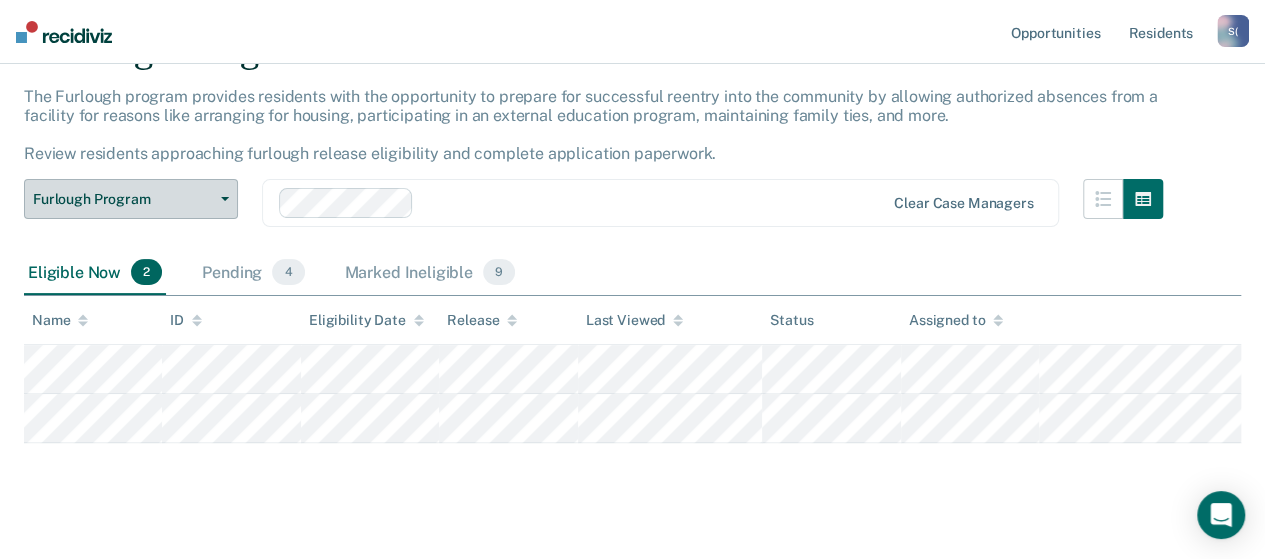 scroll, scrollTop: 134, scrollLeft: 0, axis: vertical 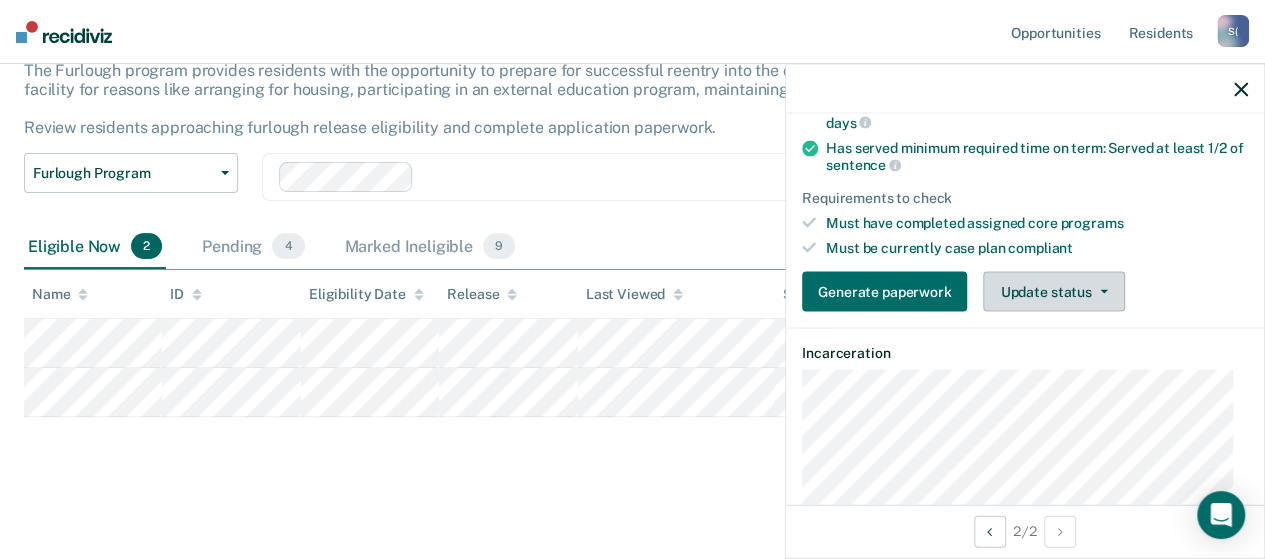 click on "Update status" at bounding box center (1053, 292) 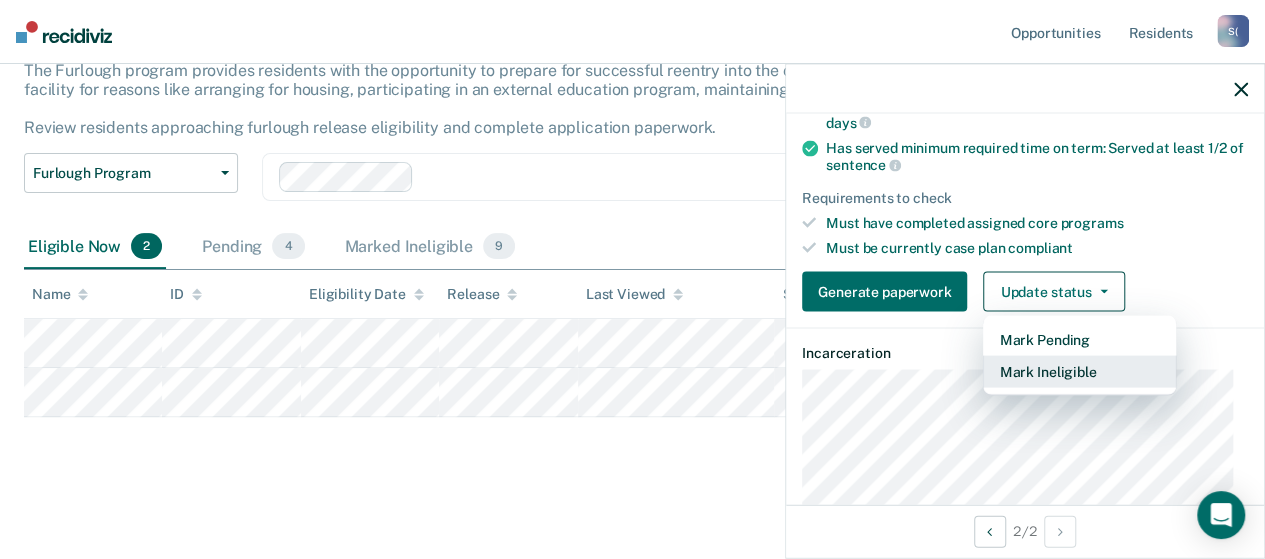 click on "Mark Ineligible" at bounding box center [1079, 372] 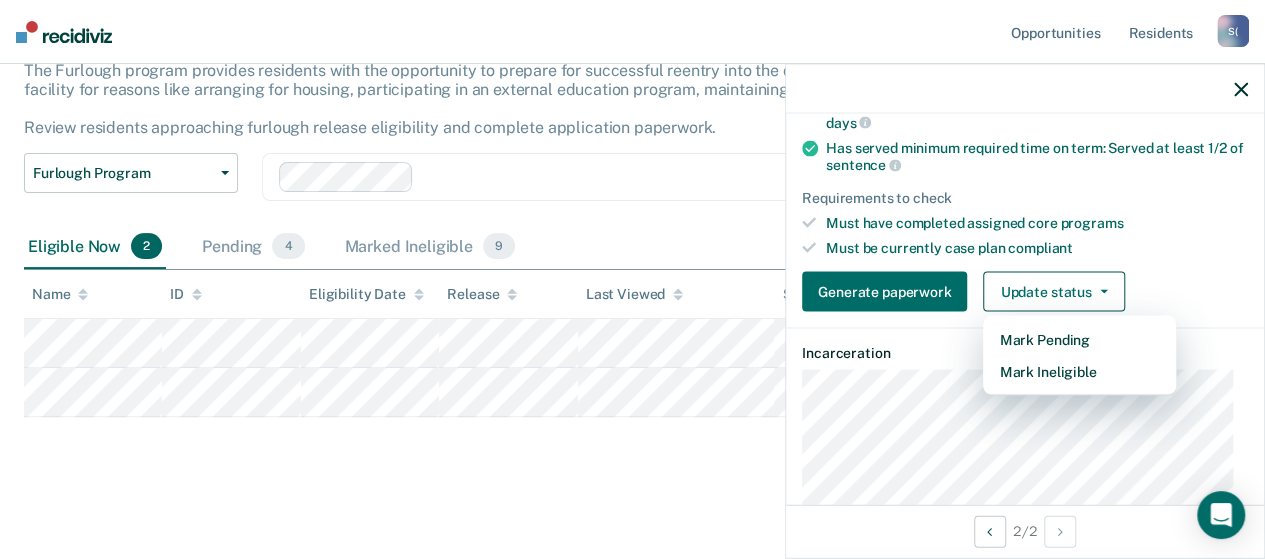 scroll, scrollTop: 224, scrollLeft: 0, axis: vertical 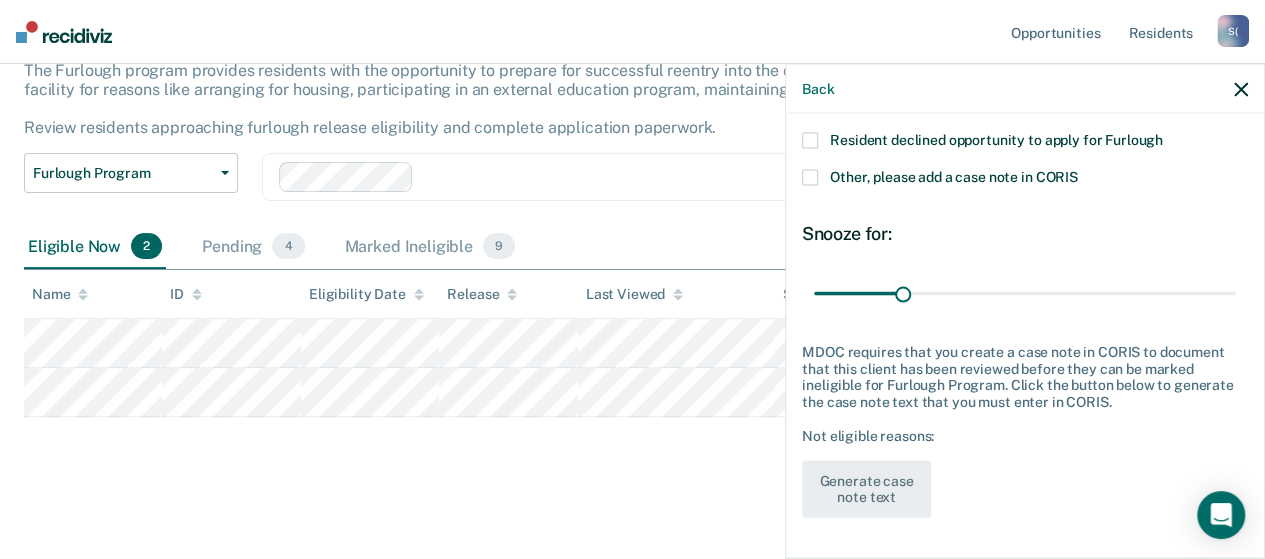 click at bounding box center (810, 141) 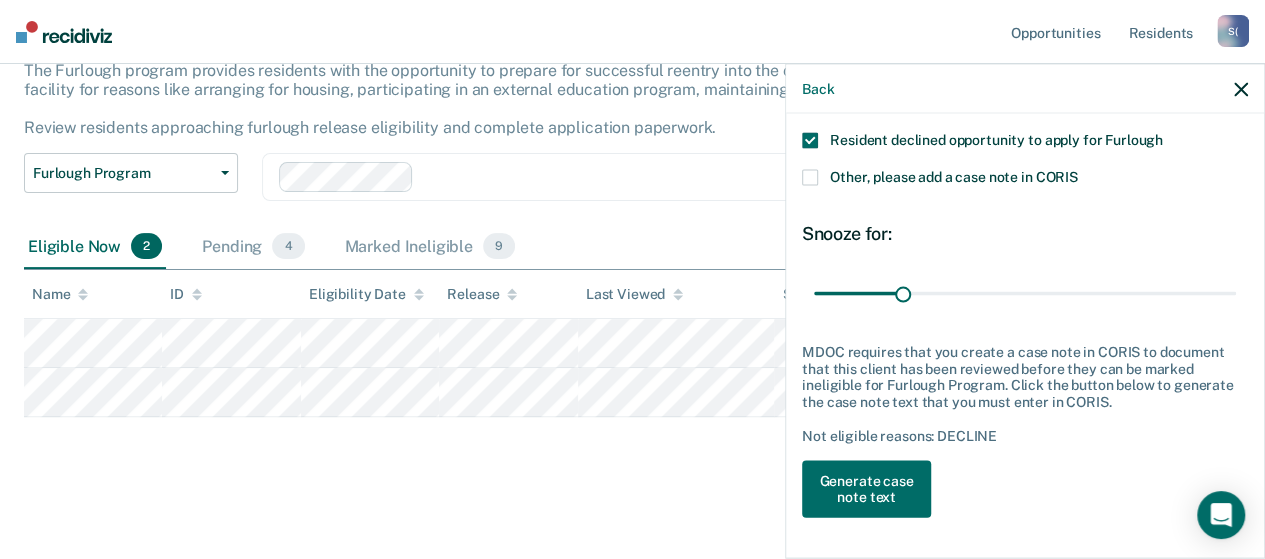 click at bounding box center (810, 178) 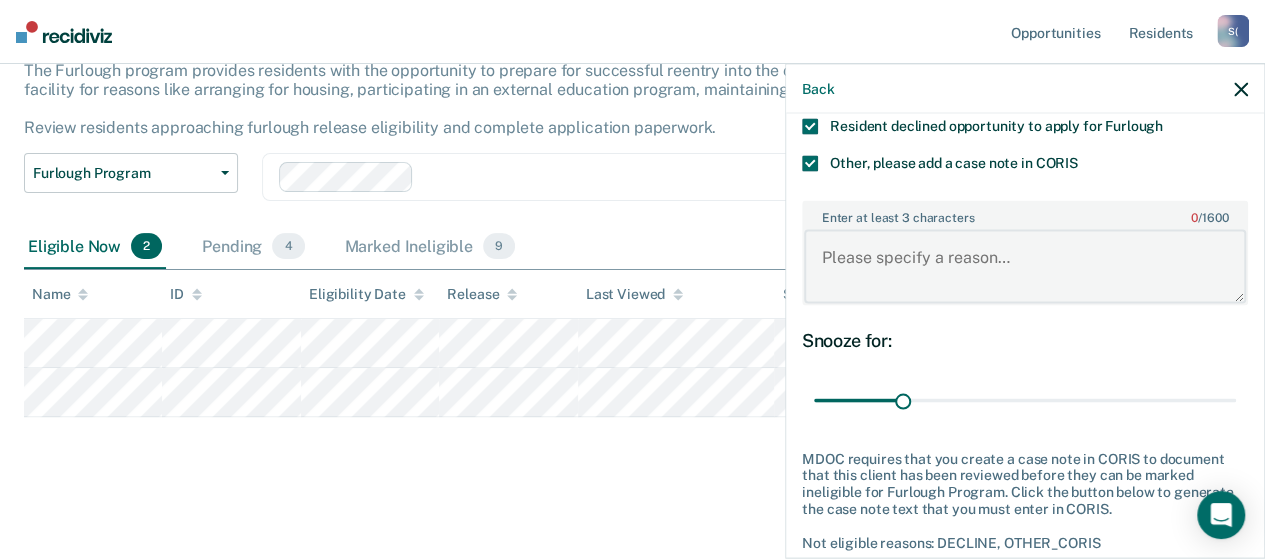 click on "Enter at least 3 characters 0  /  1600" at bounding box center (1025, 266) 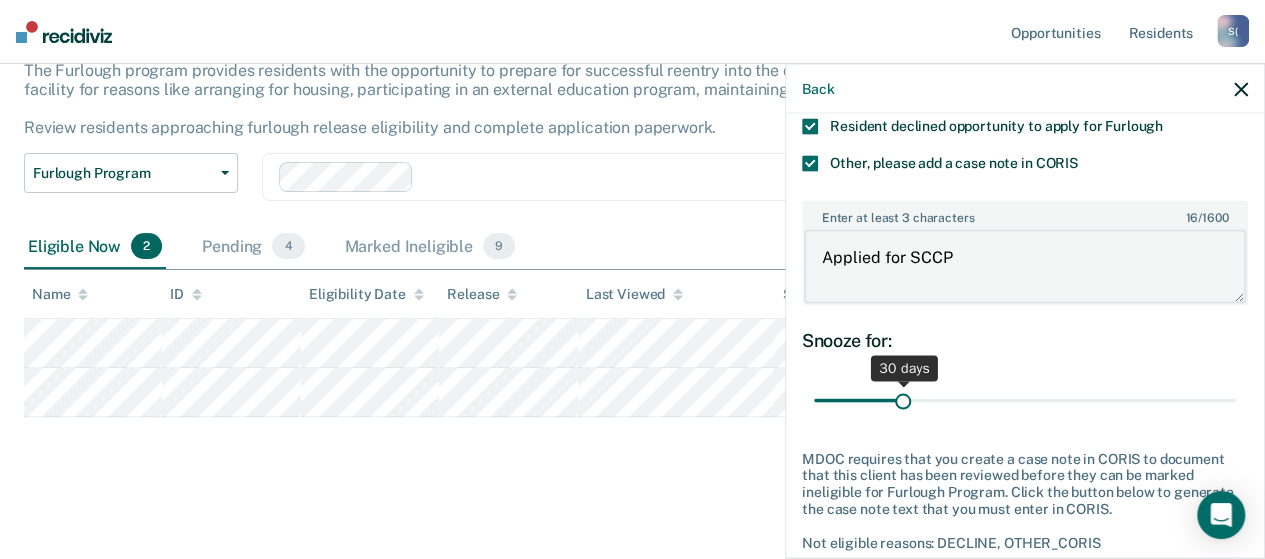 type on "Applied for SCCP" 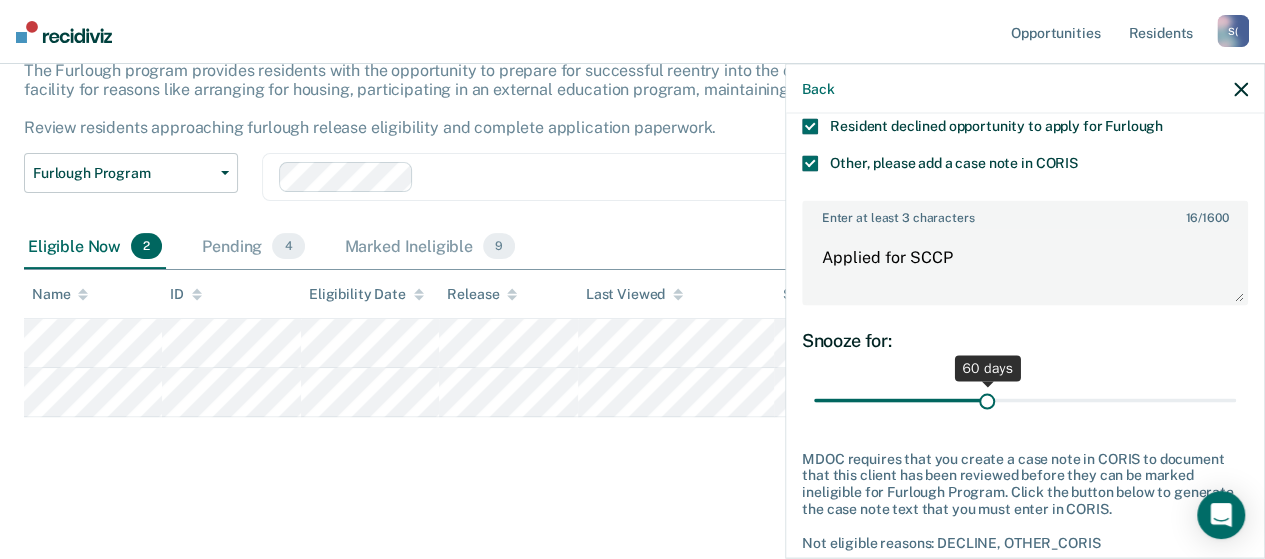 drag, startPoint x: 894, startPoint y: 416, endPoint x: 981, endPoint y: 439, distance: 89.98889 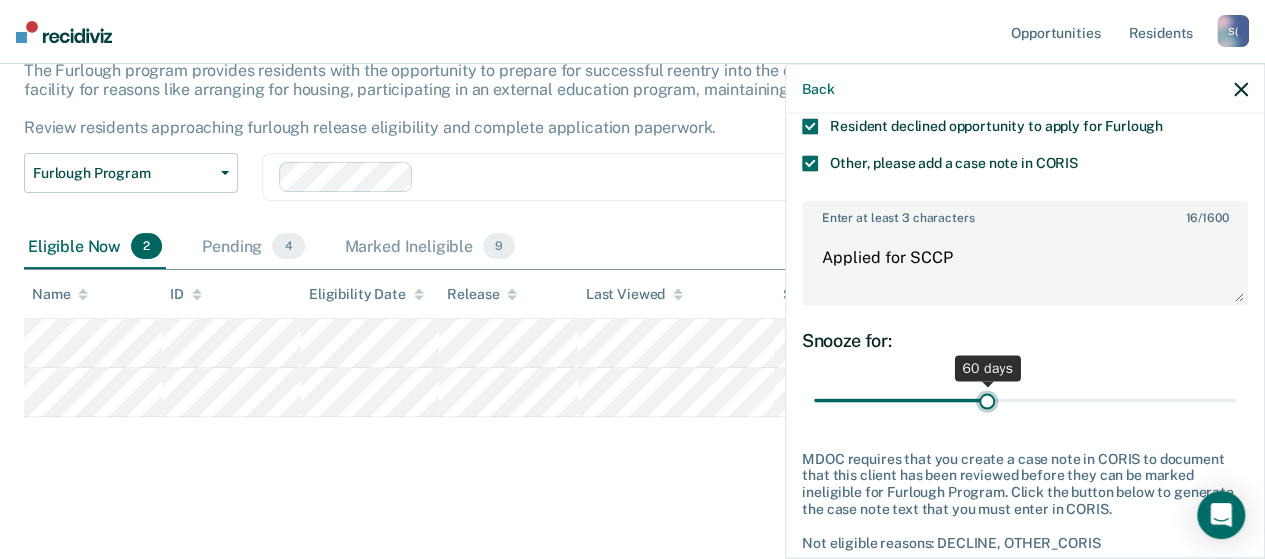 type on "60" 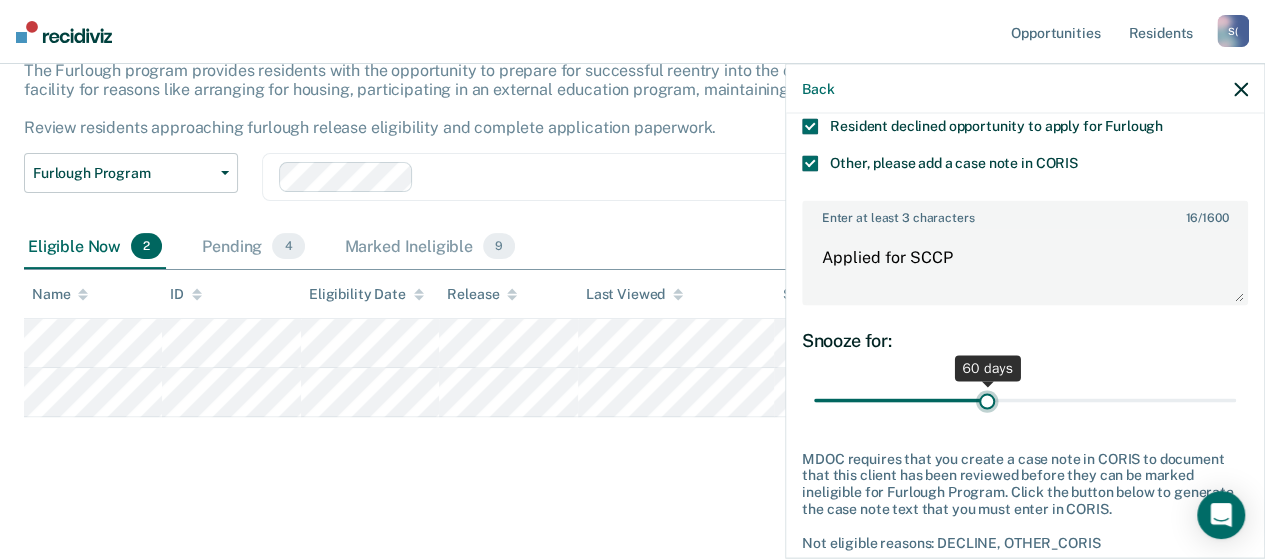 click at bounding box center [1025, 400] 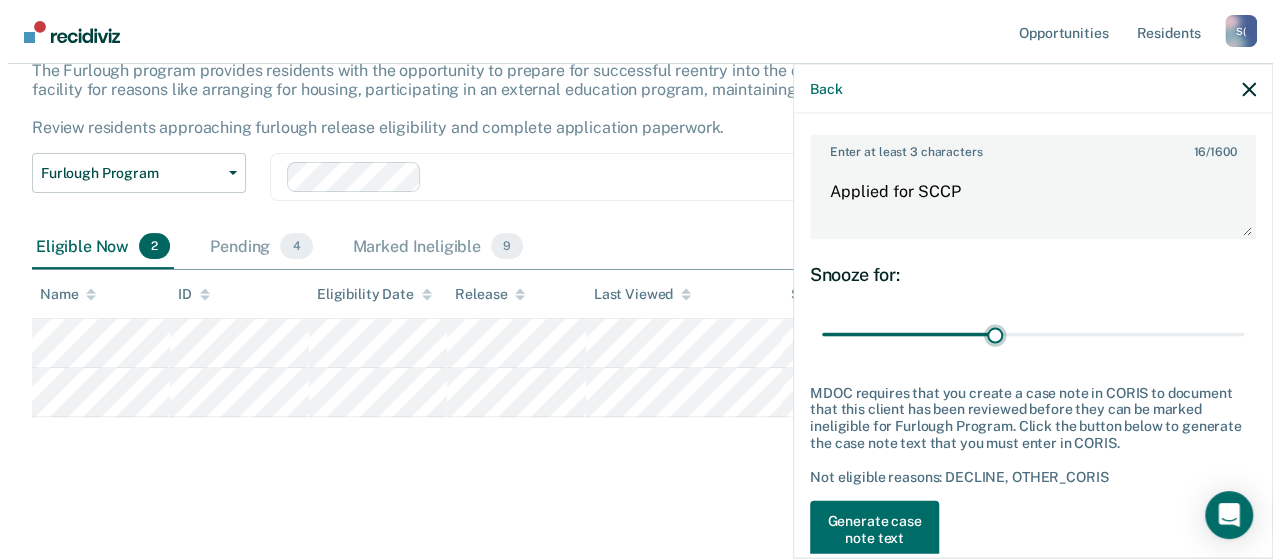 scroll, scrollTop: 346, scrollLeft: 0, axis: vertical 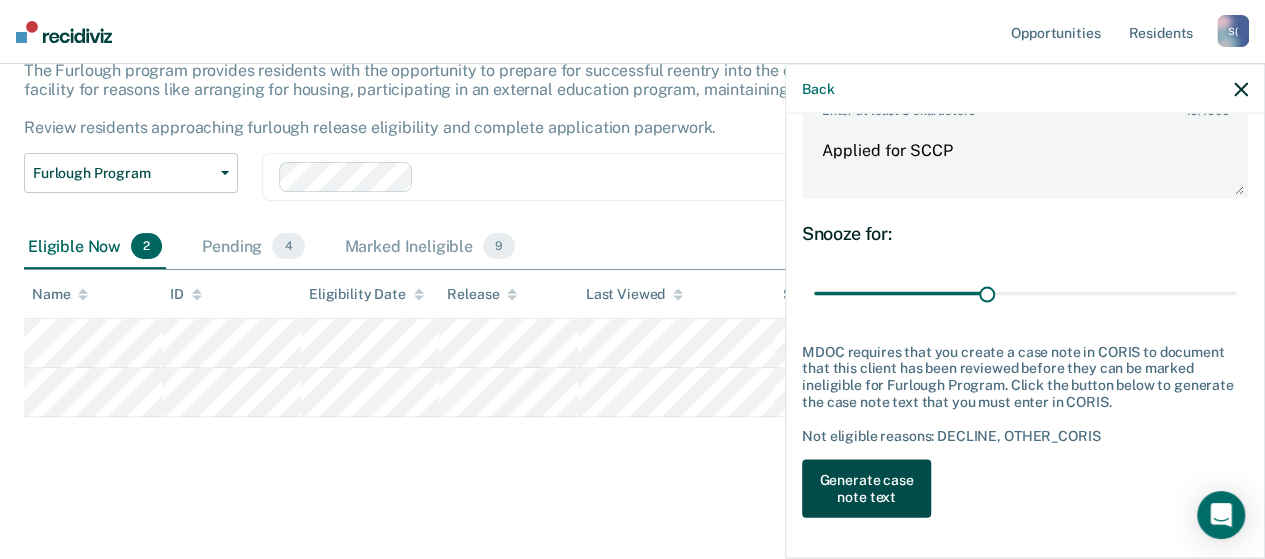 click on "Generate case note text" at bounding box center [866, 489] 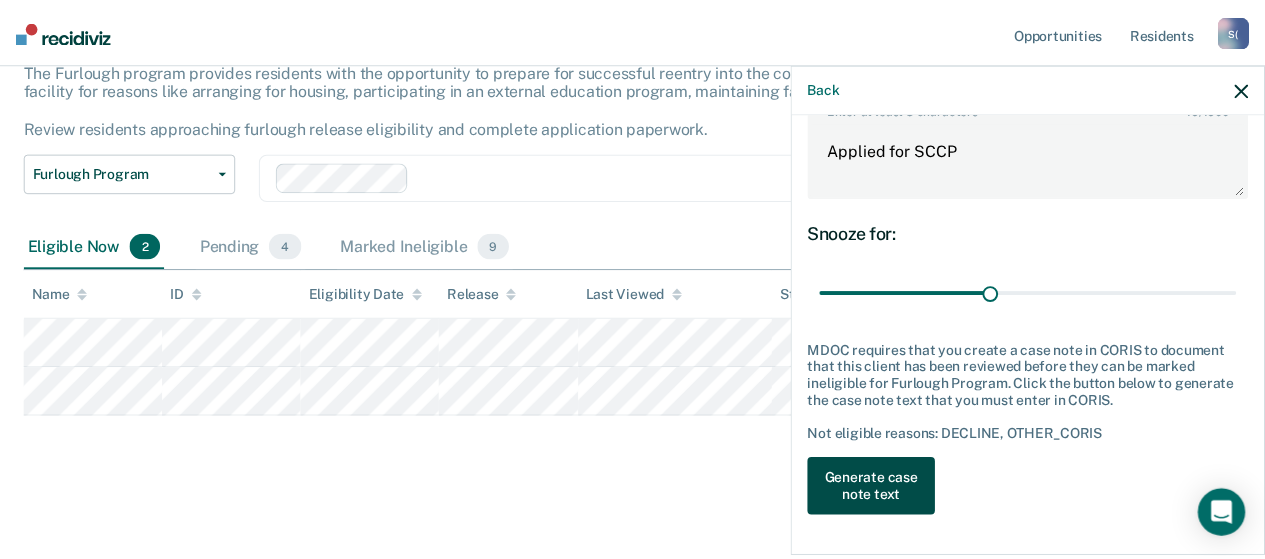 scroll, scrollTop: 86, scrollLeft: 0, axis: vertical 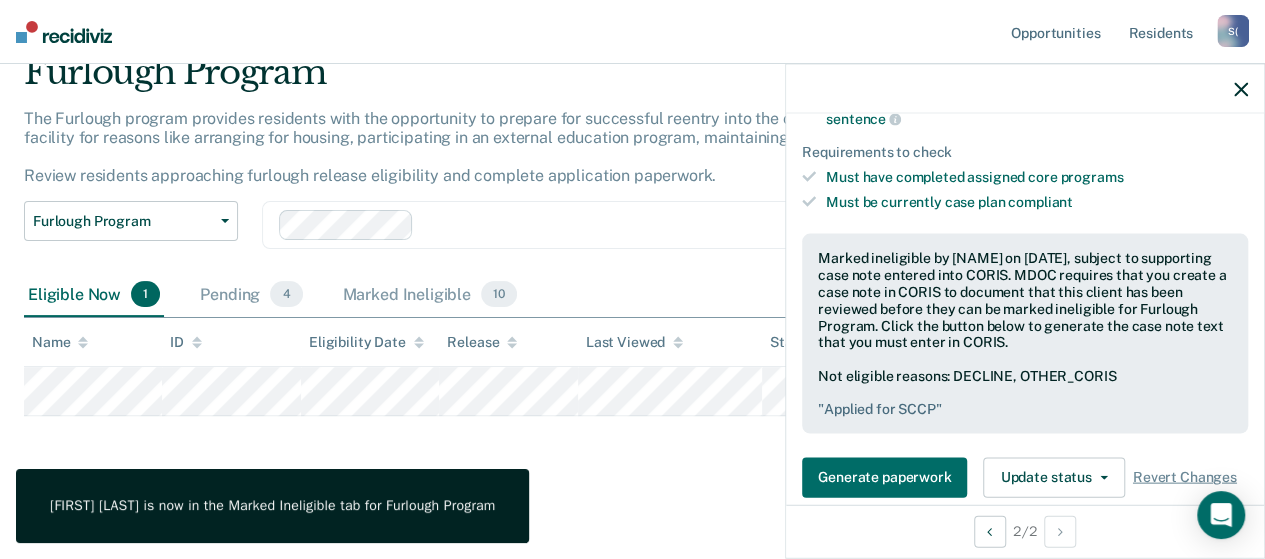 click at bounding box center [1241, 89] 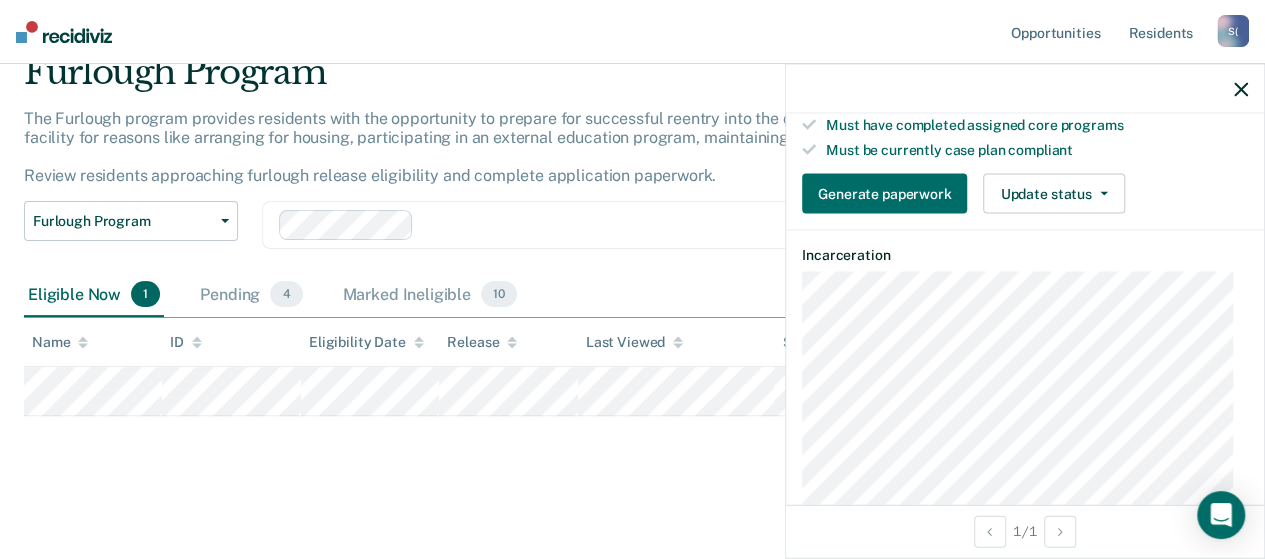 scroll, scrollTop: 400, scrollLeft: 0, axis: vertical 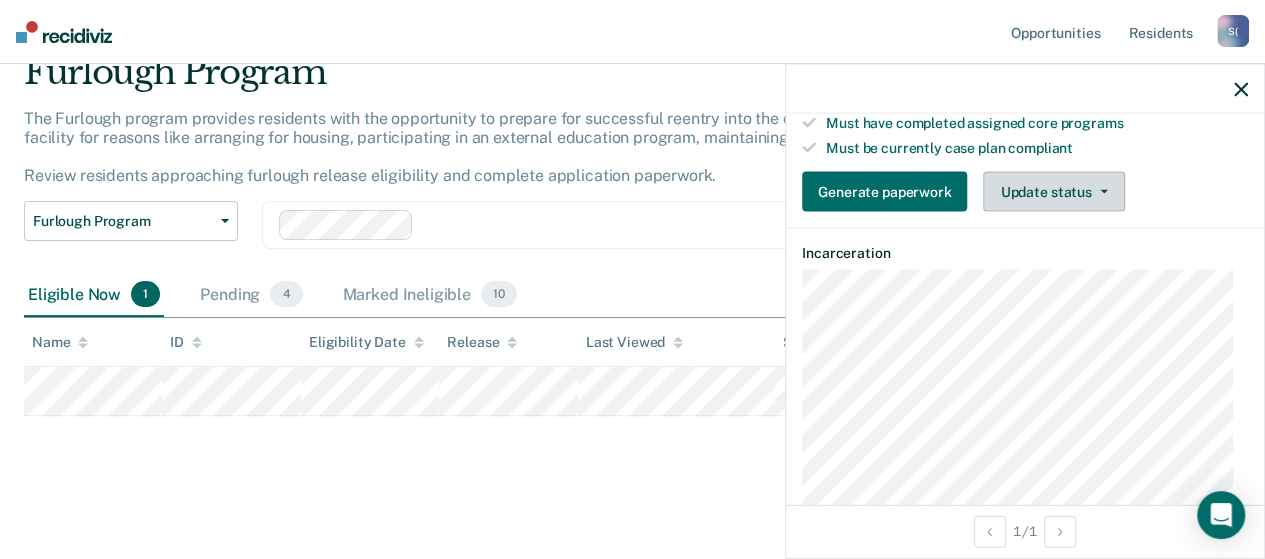 click at bounding box center [1100, 192] 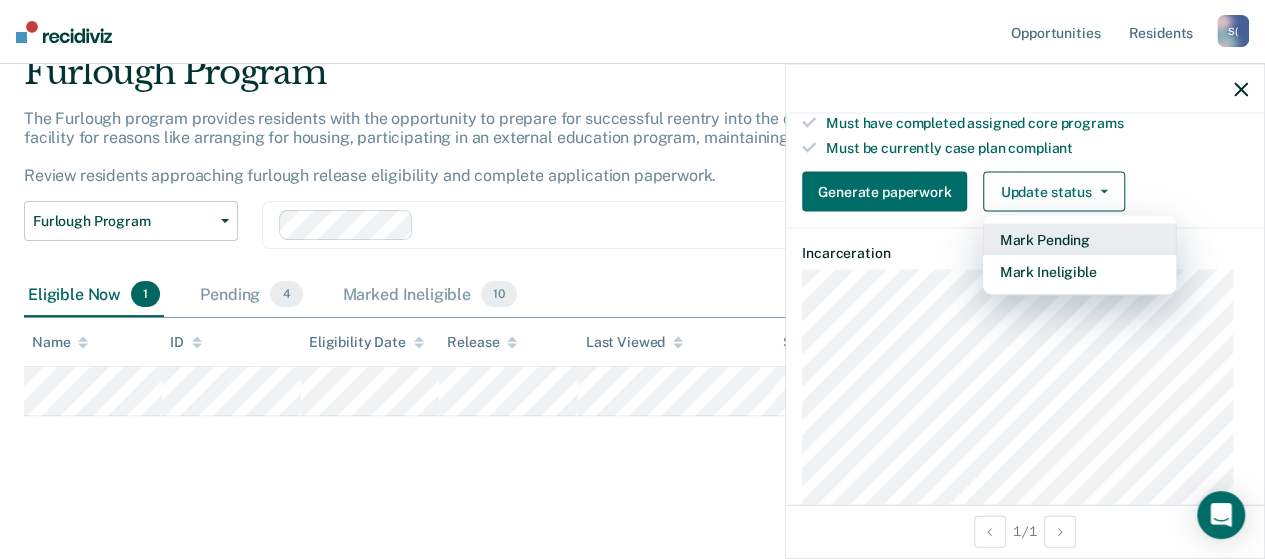 click on "Mark Pending" at bounding box center (1079, 240) 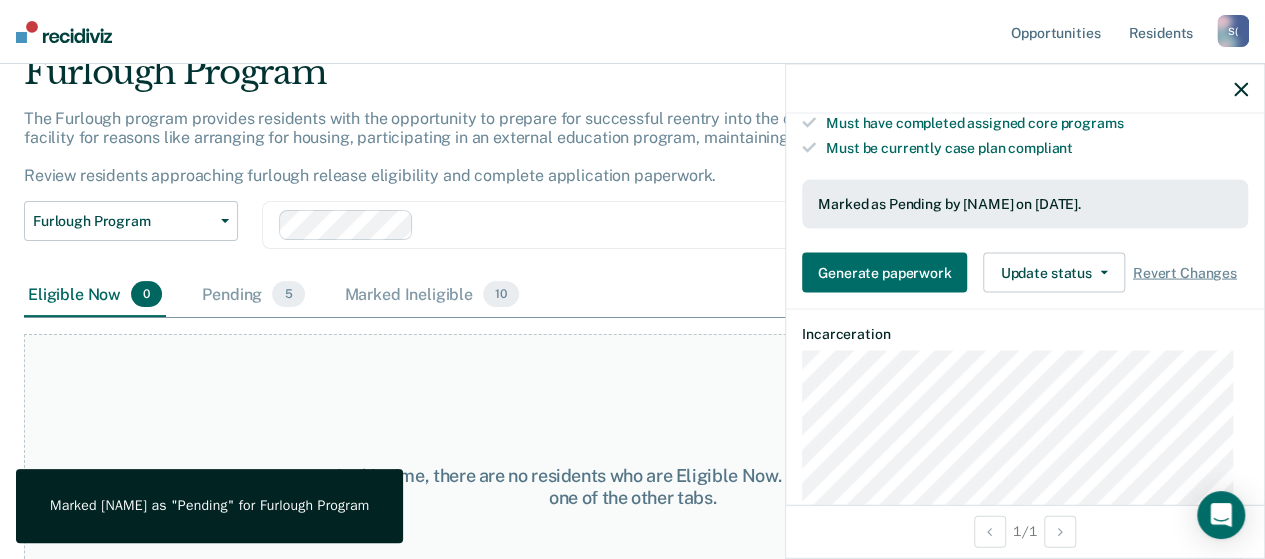 click at bounding box center (1241, 89) 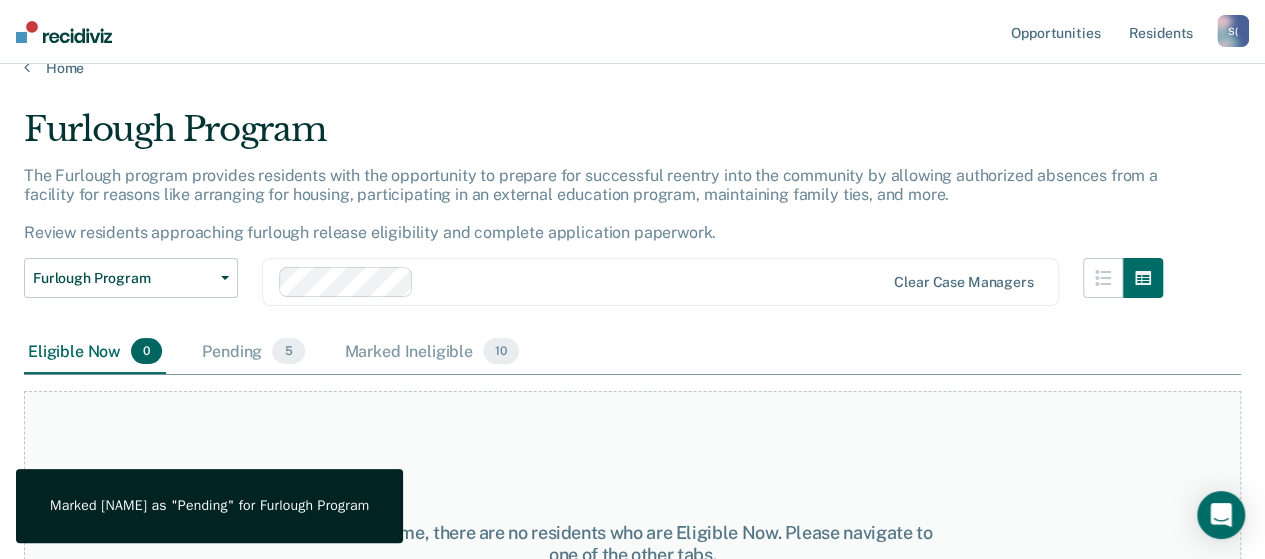 scroll, scrollTop: 0, scrollLeft: 0, axis: both 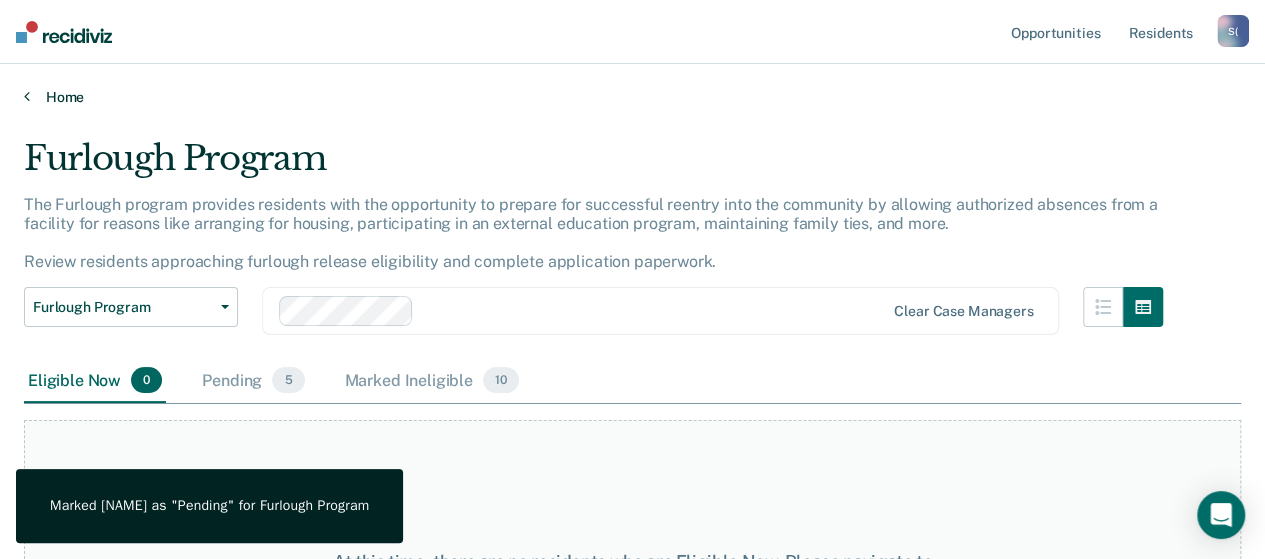 click on "Home" at bounding box center [632, 97] 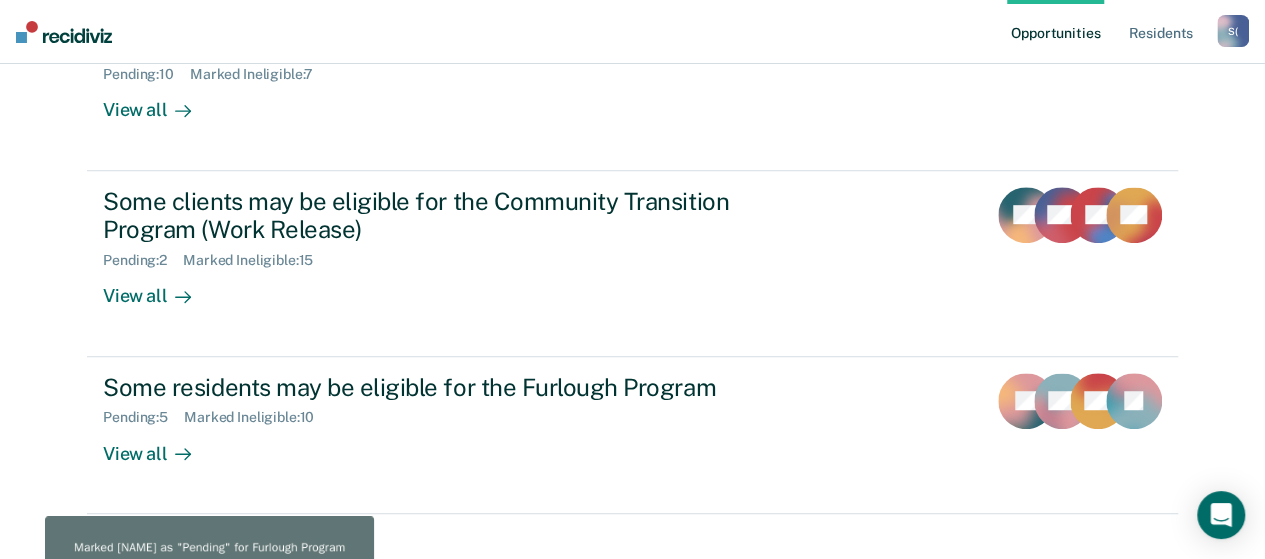 scroll, scrollTop: 0, scrollLeft: 0, axis: both 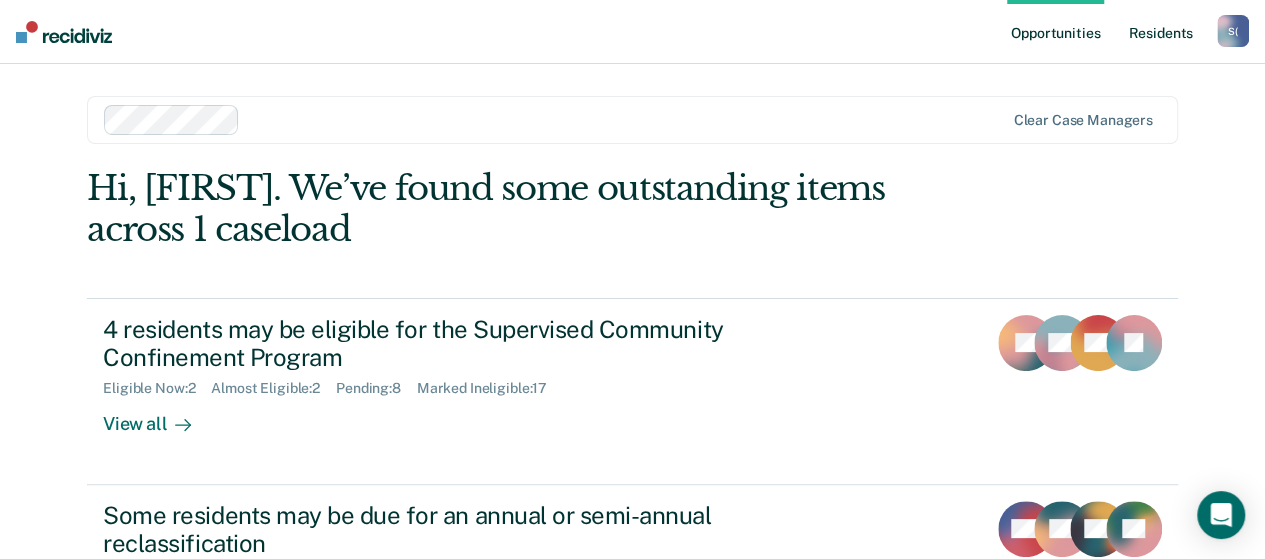 click on "Resident s" at bounding box center [1160, 32] 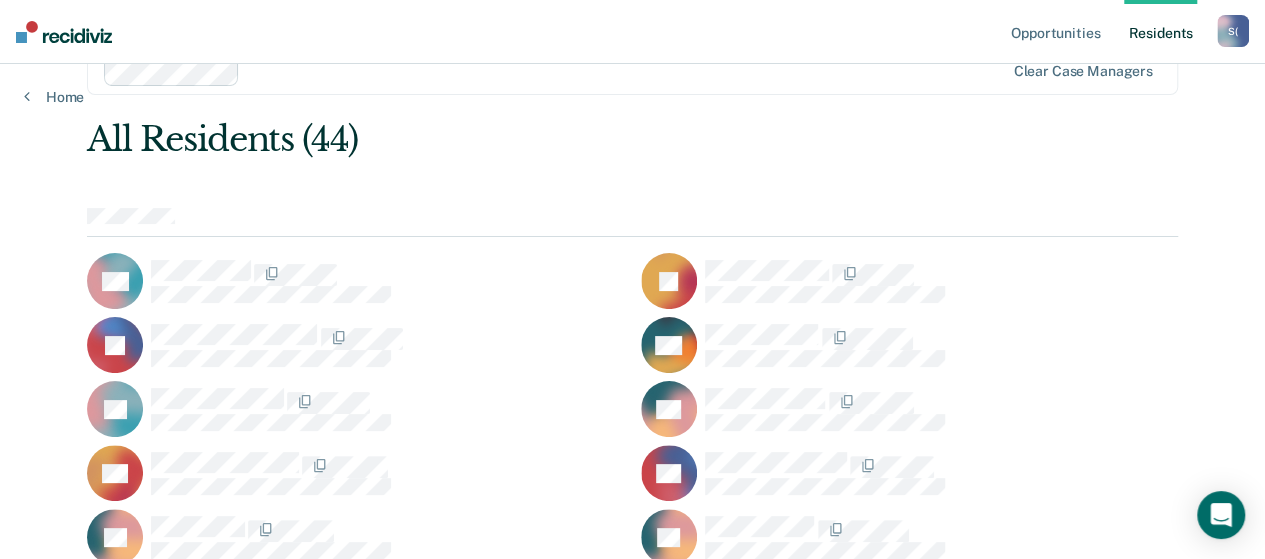 scroll, scrollTop: 18, scrollLeft: 0, axis: vertical 